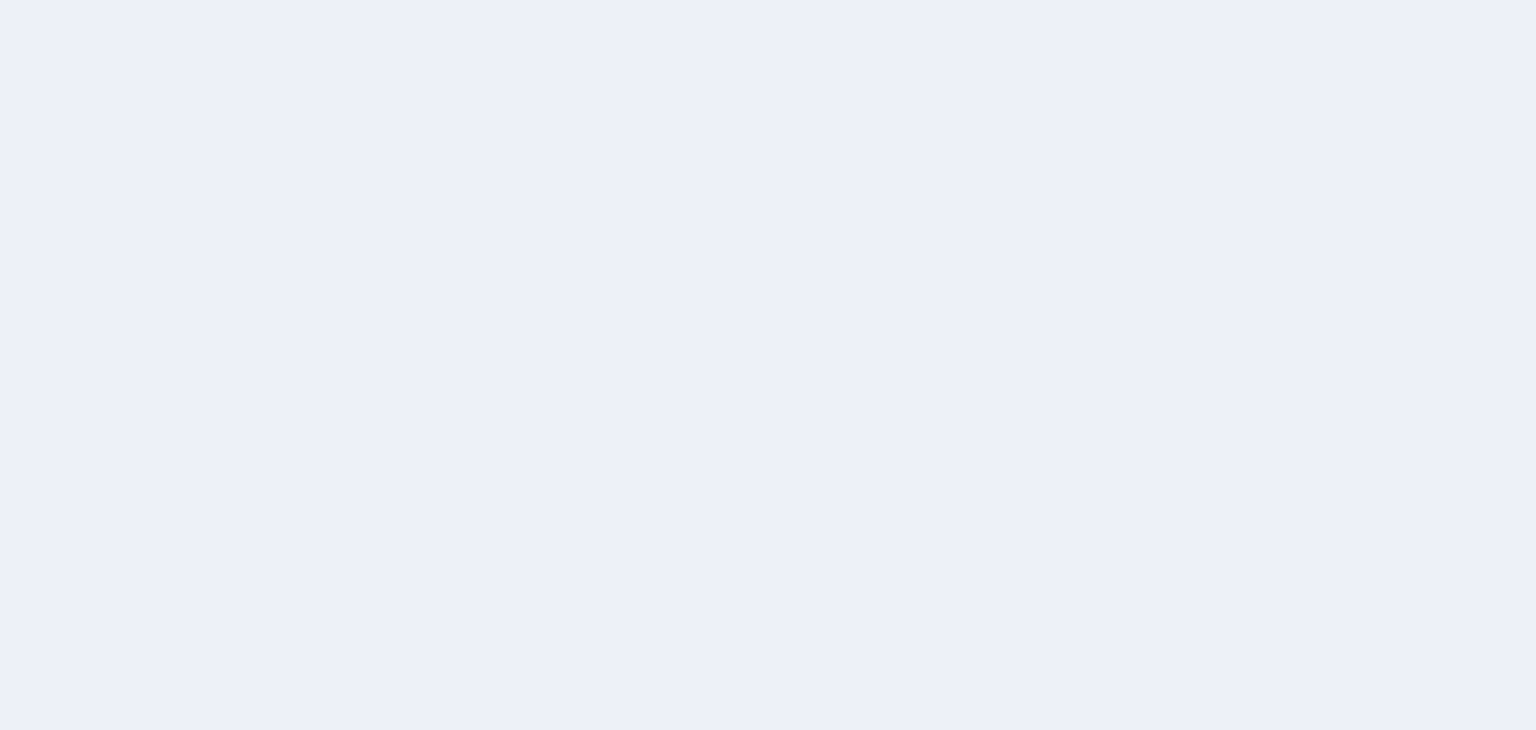 scroll, scrollTop: 0, scrollLeft: 0, axis: both 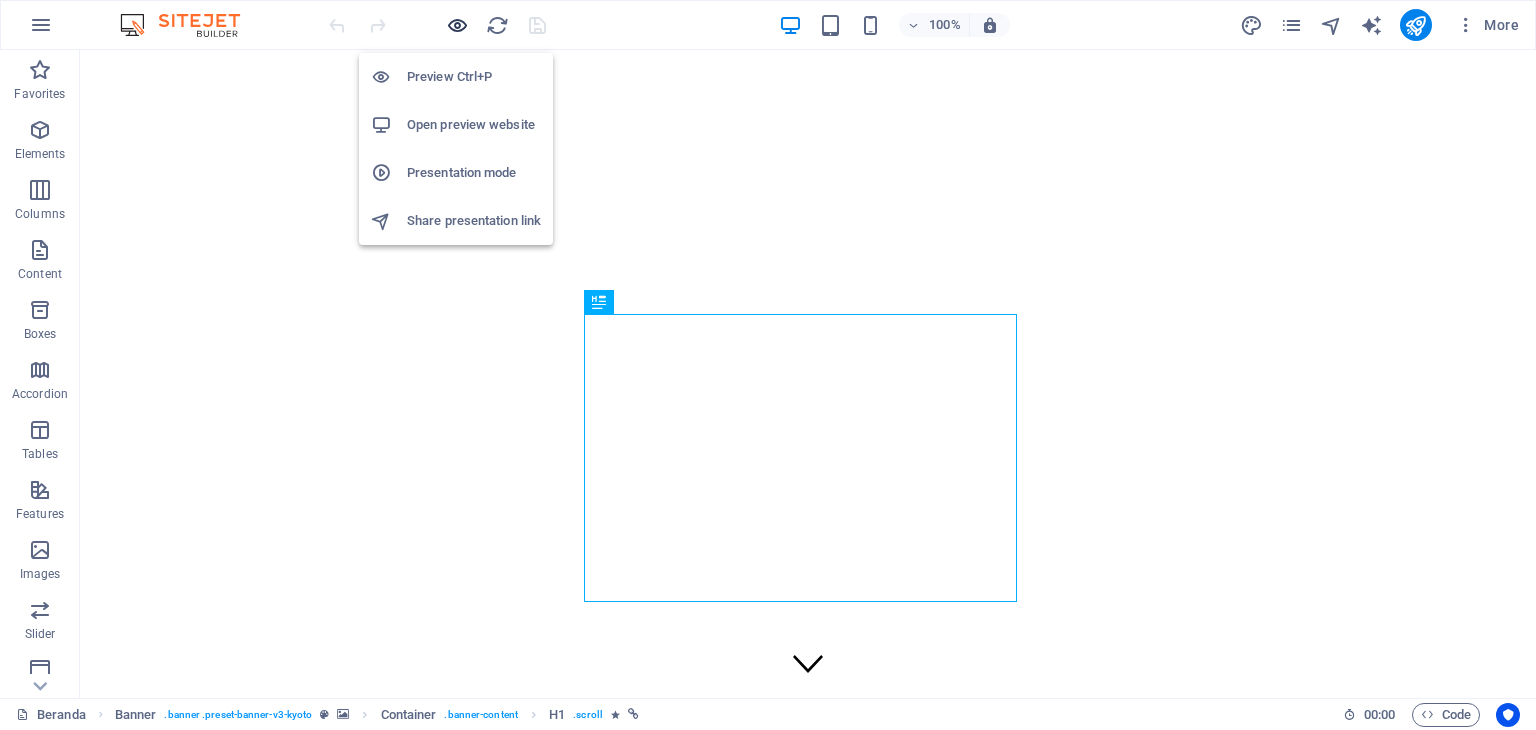 click at bounding box center (457, 25) 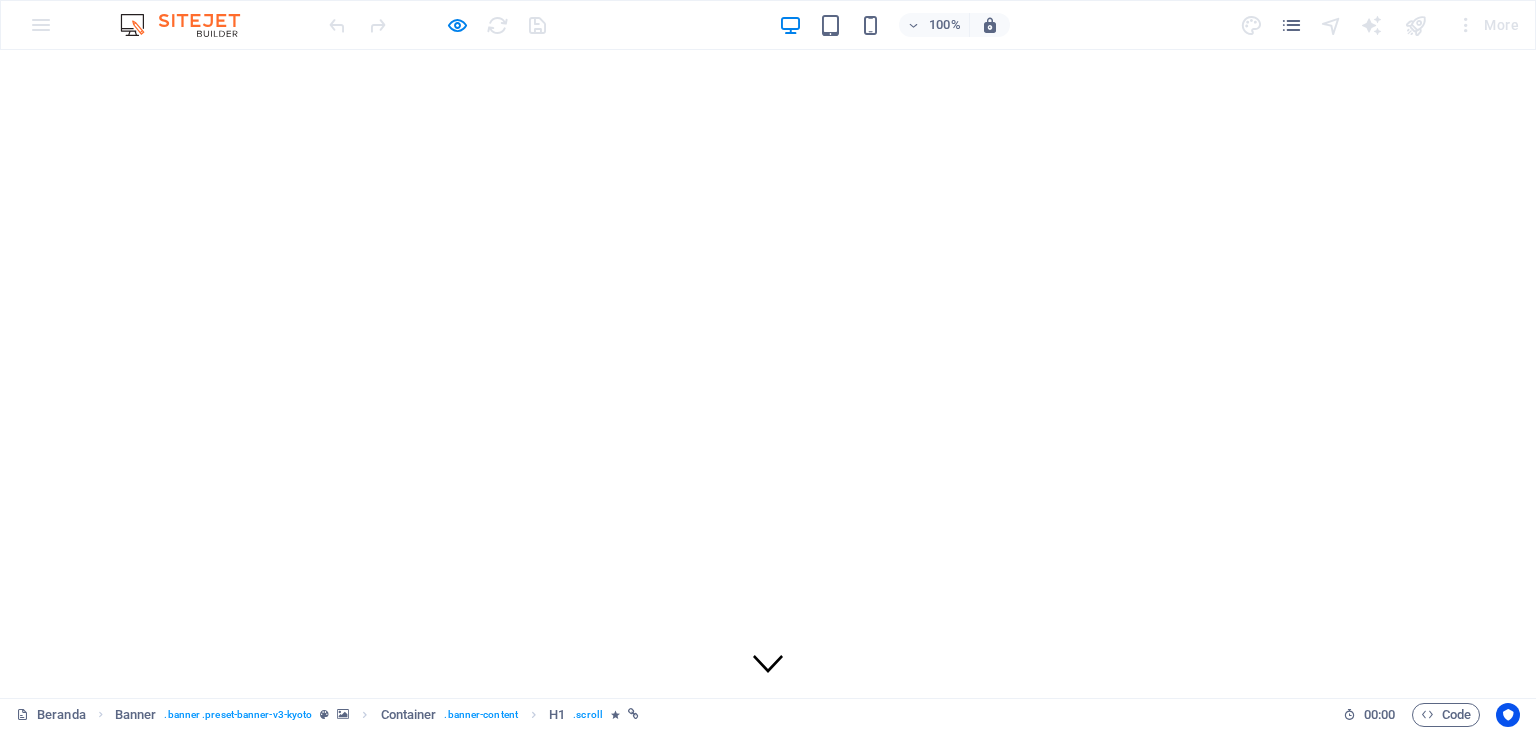 click on "Berita" at bounding box center [67, 1160] 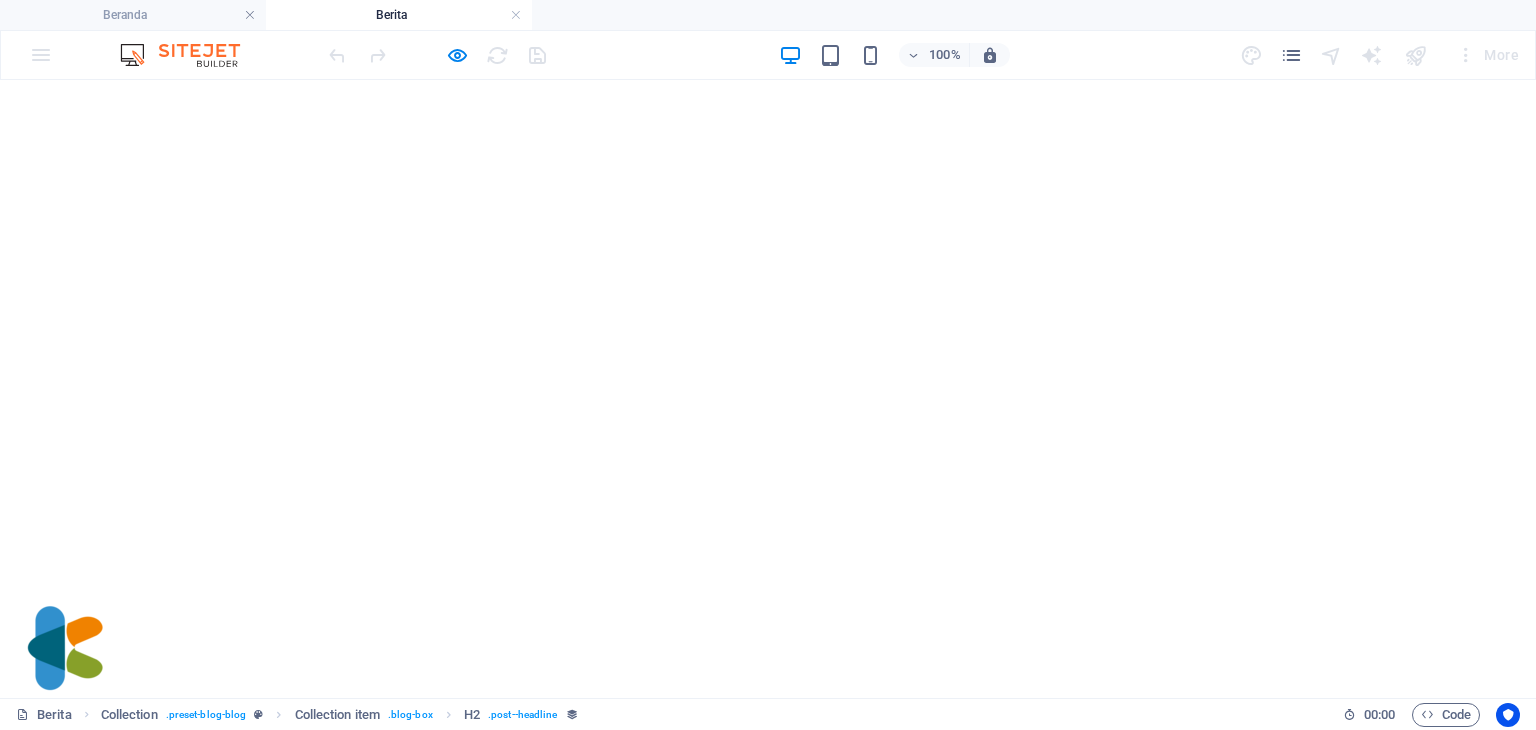 scroll, scrollTop: 687, scrollLeft: 0, axis: vertical 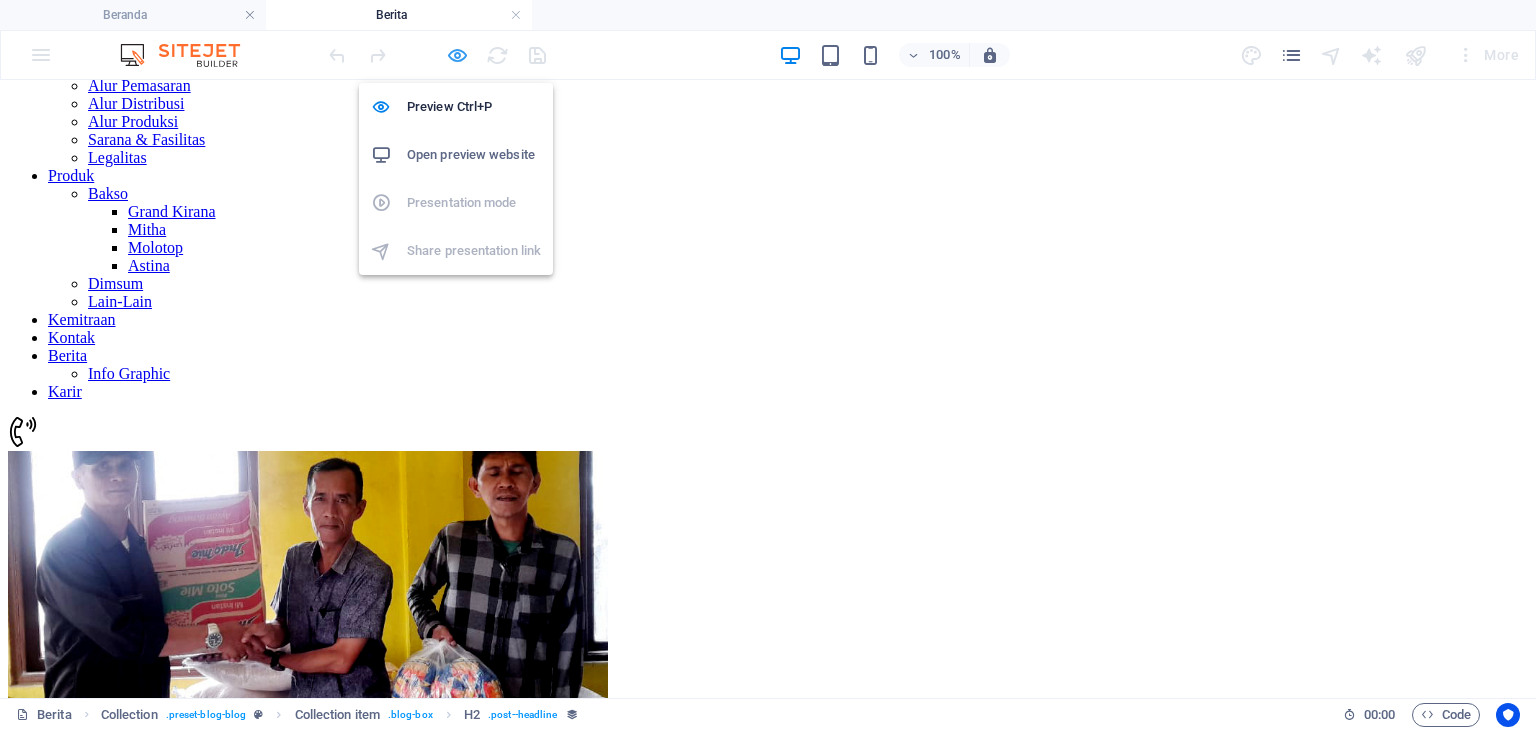 click at bounding box center (457, 55) 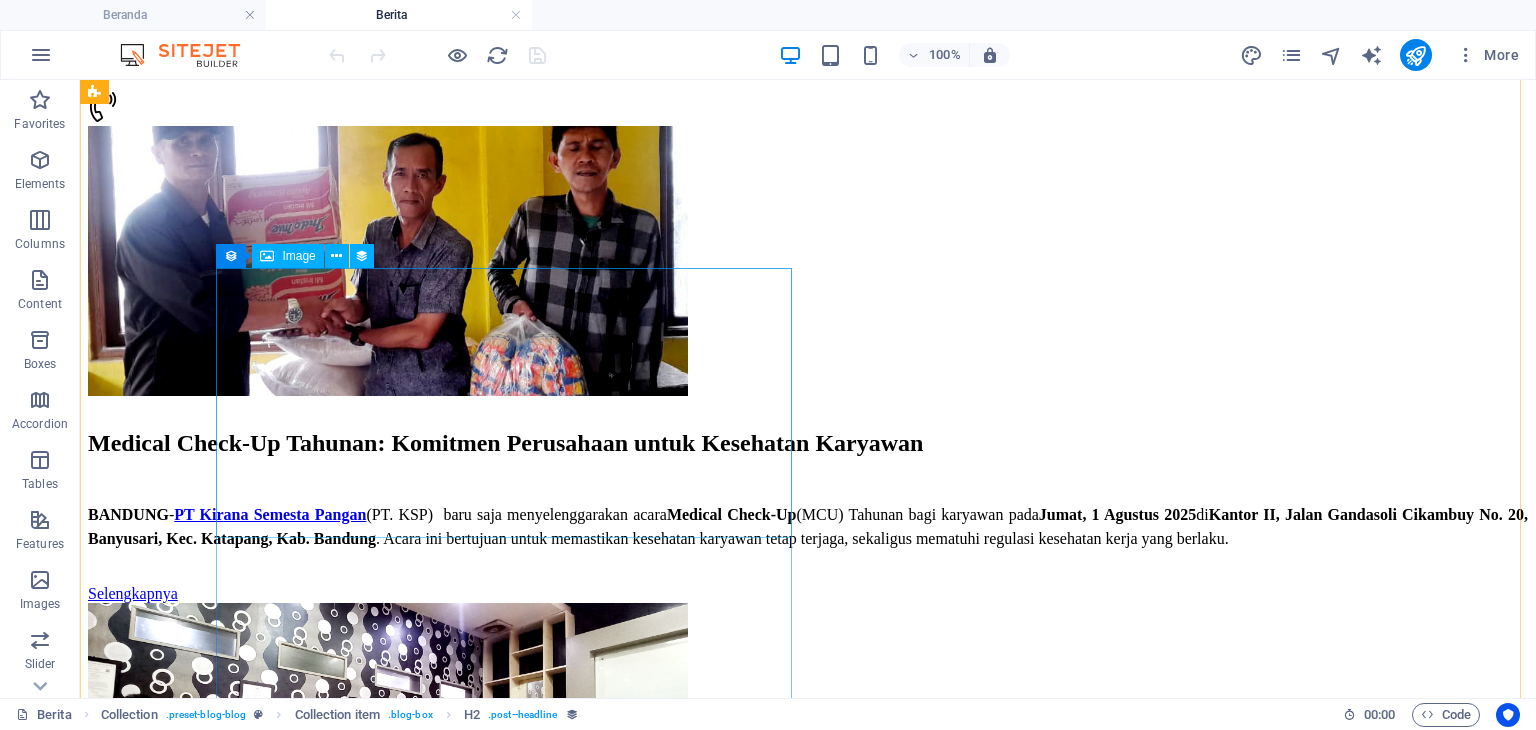 scroll, scrollTop: 800, scrollLeft: 0, axis: vertical 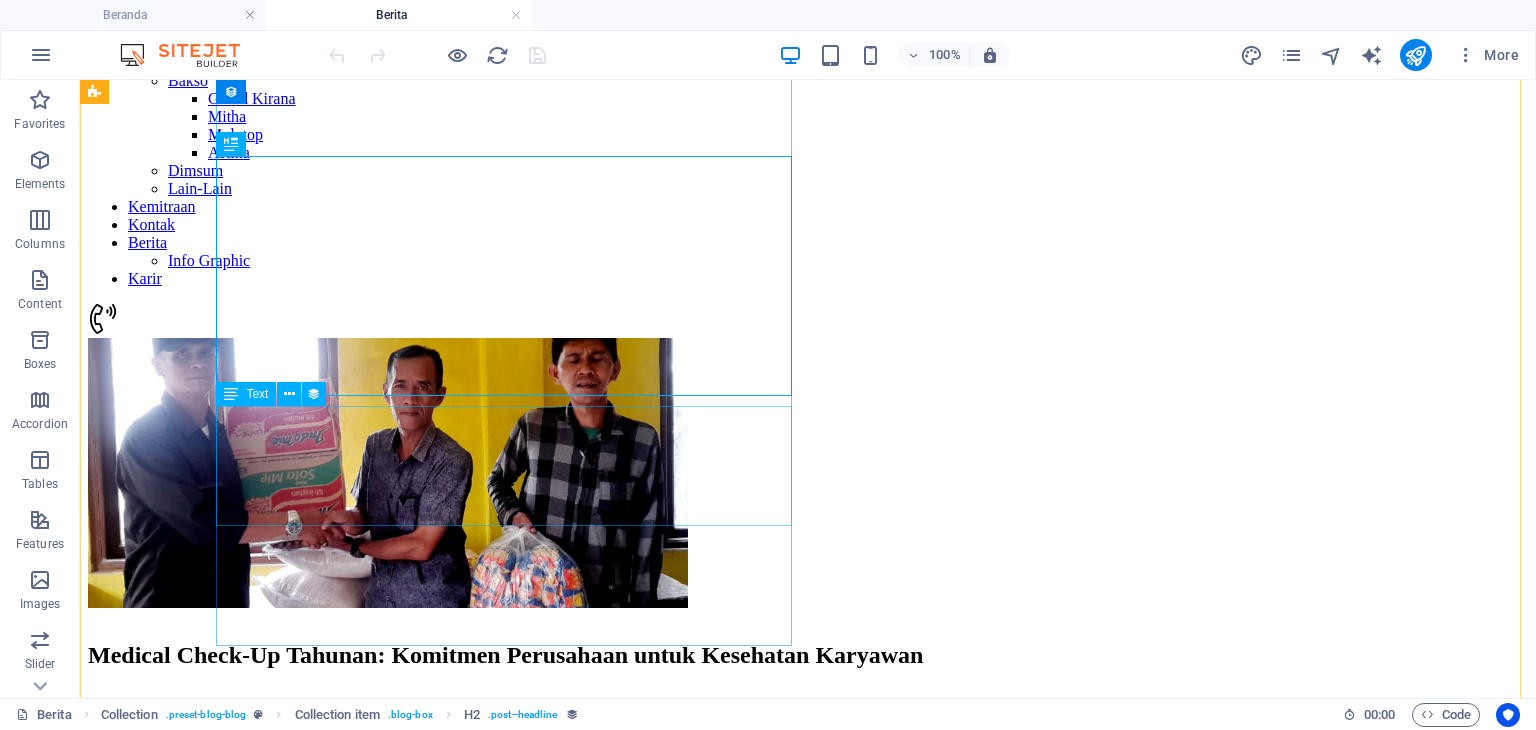 click on "BANDUNG  -  PT Kirana Semesta Pangan  (PT. KSP)  baru saja menyelenggarakan acara  Medical Check-Up  (MCU) Tahunan bagi karyawan pada  [DAY], [DAY] [MONTH] [YEAR]  di  Kantor II, Jalan Gandasoli Cikambuy No. 20, Banyusari, Kec. Katapang, Kab. Bandung . Acara ini bertujuan untuk memastikan kesehatan karyawan tetap terjaga, sekaligus mematuhi regulasi kesehatan kerja yang berlaku." at bounding box center [808, 739] 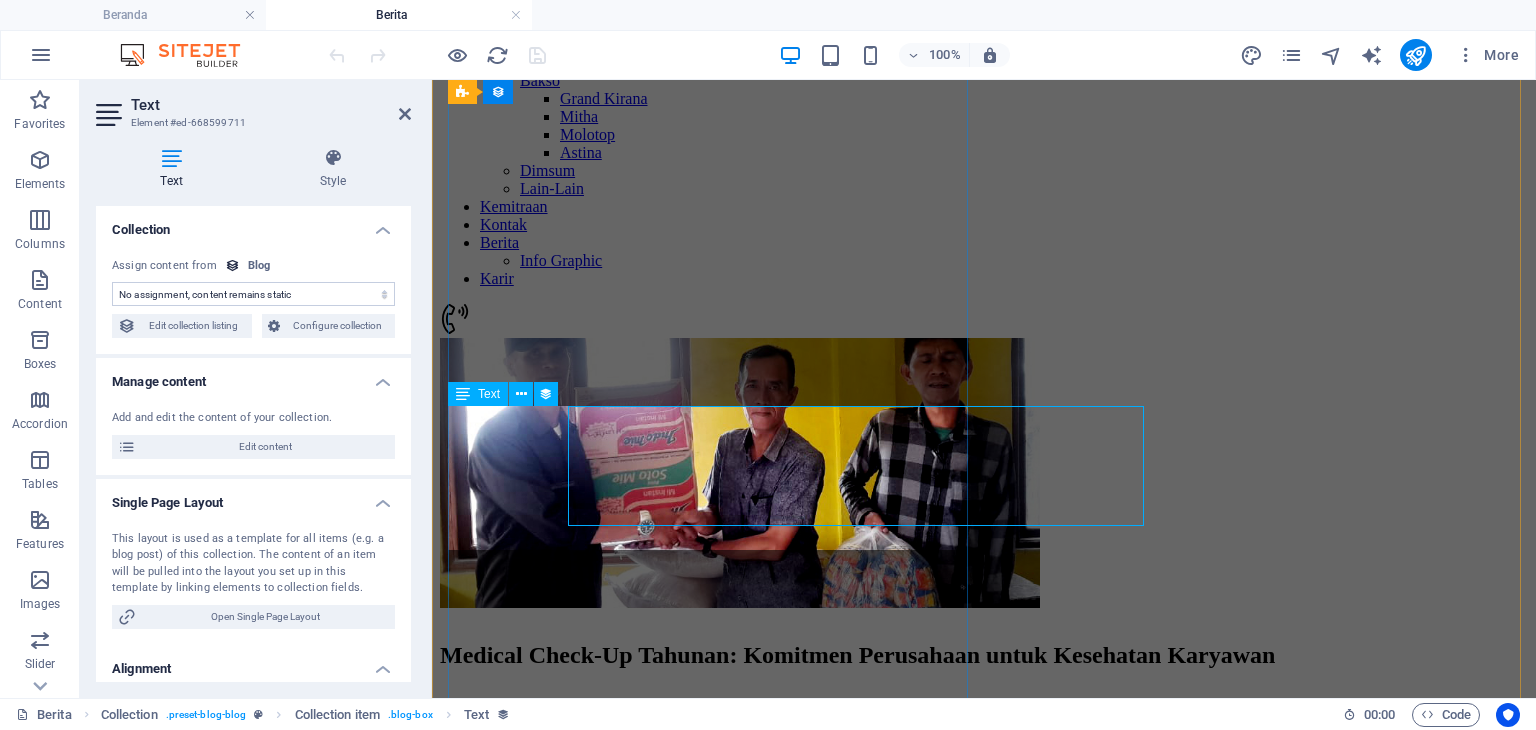 select on "description" 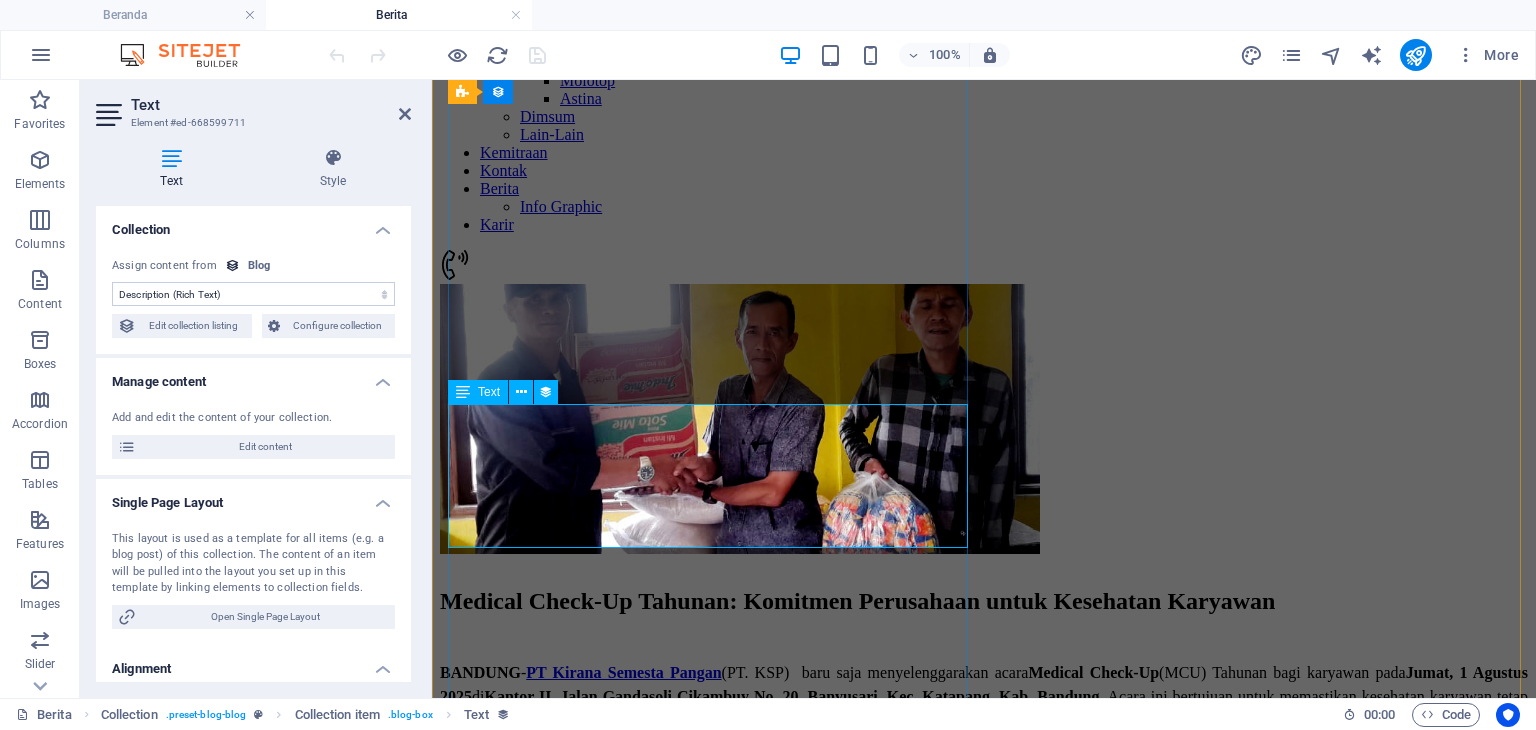 scroll, scrollTop: 900, scrollLeft: 0, axis: vertical 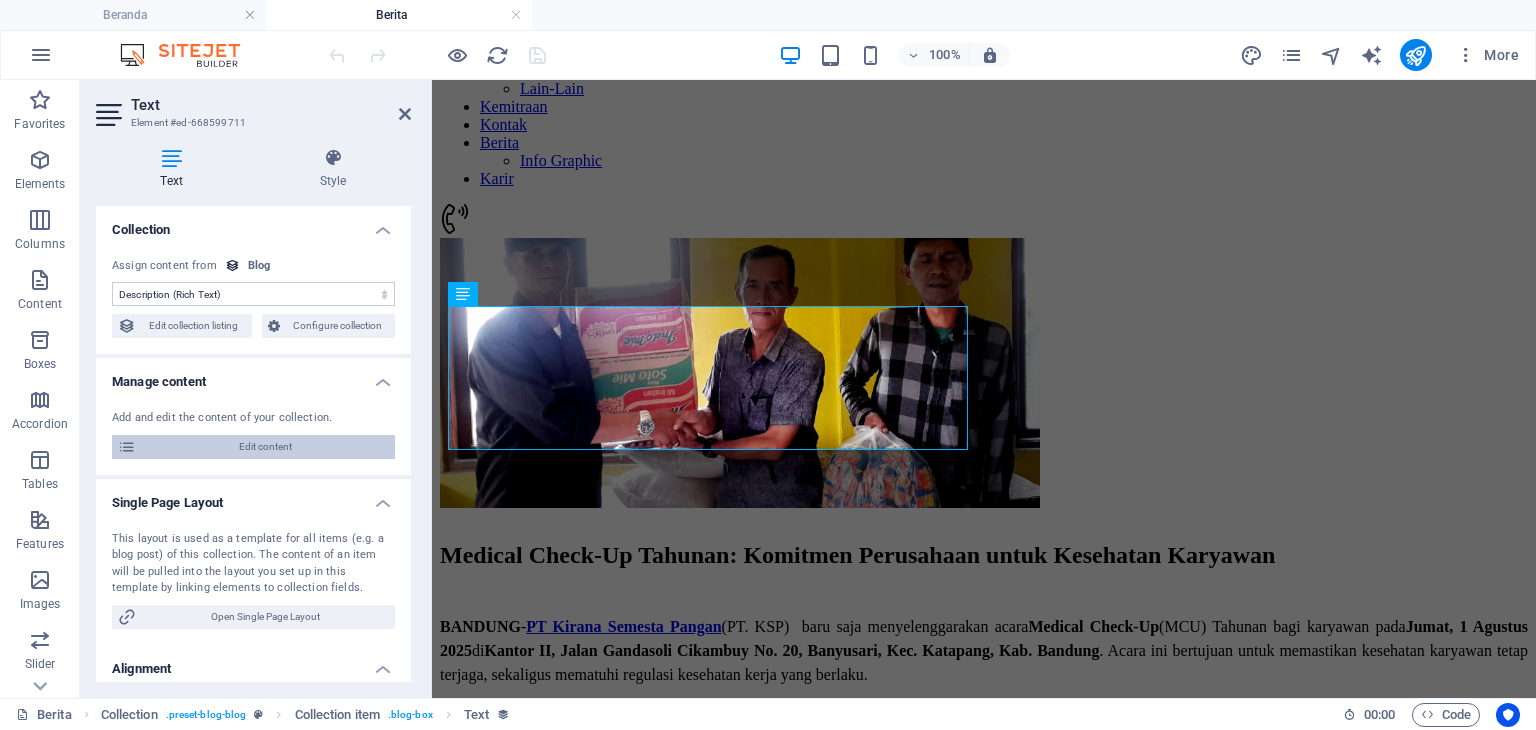 click on "Edit content" at bounding box center [265, 447] 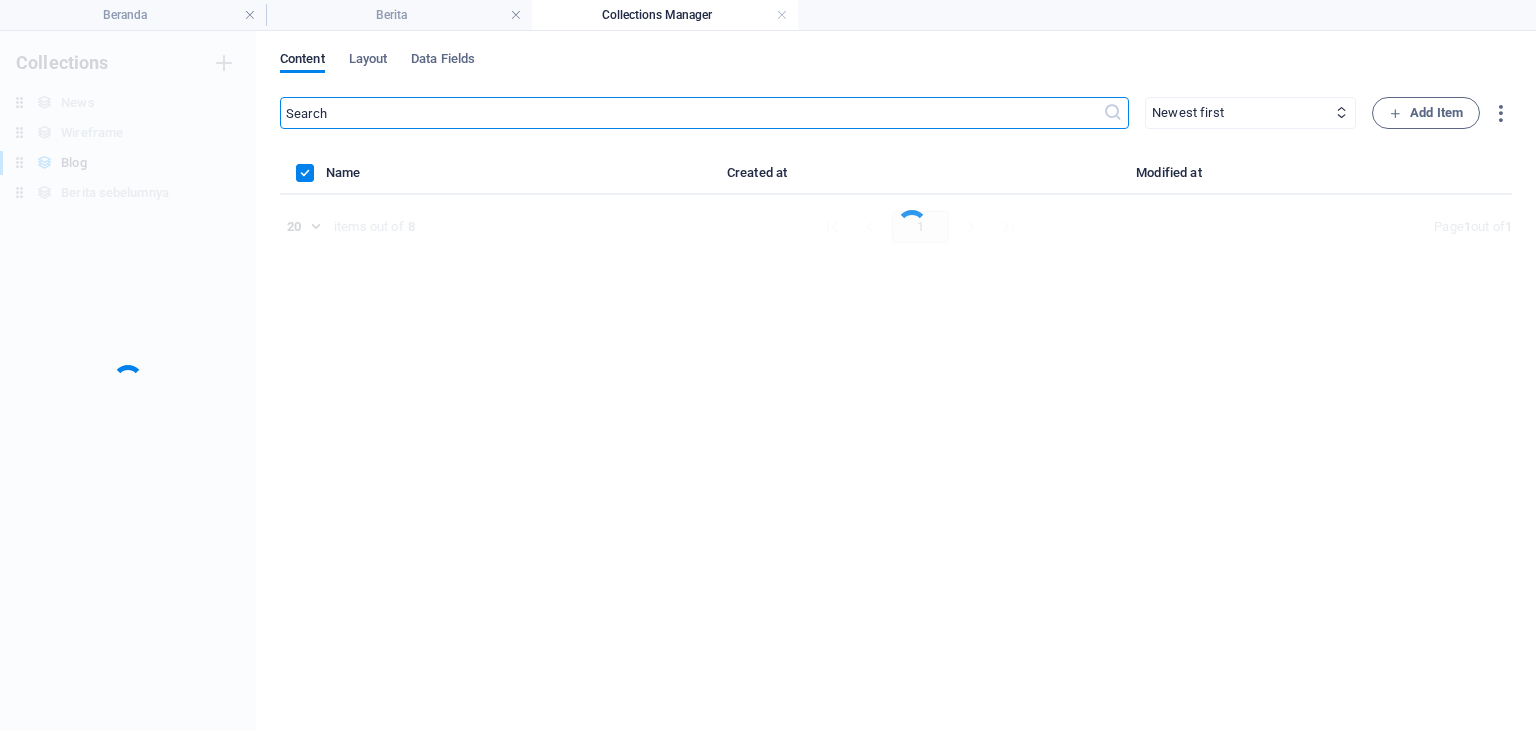 scroll, scrollTop: 0, scrollLeft: 0, axis: both 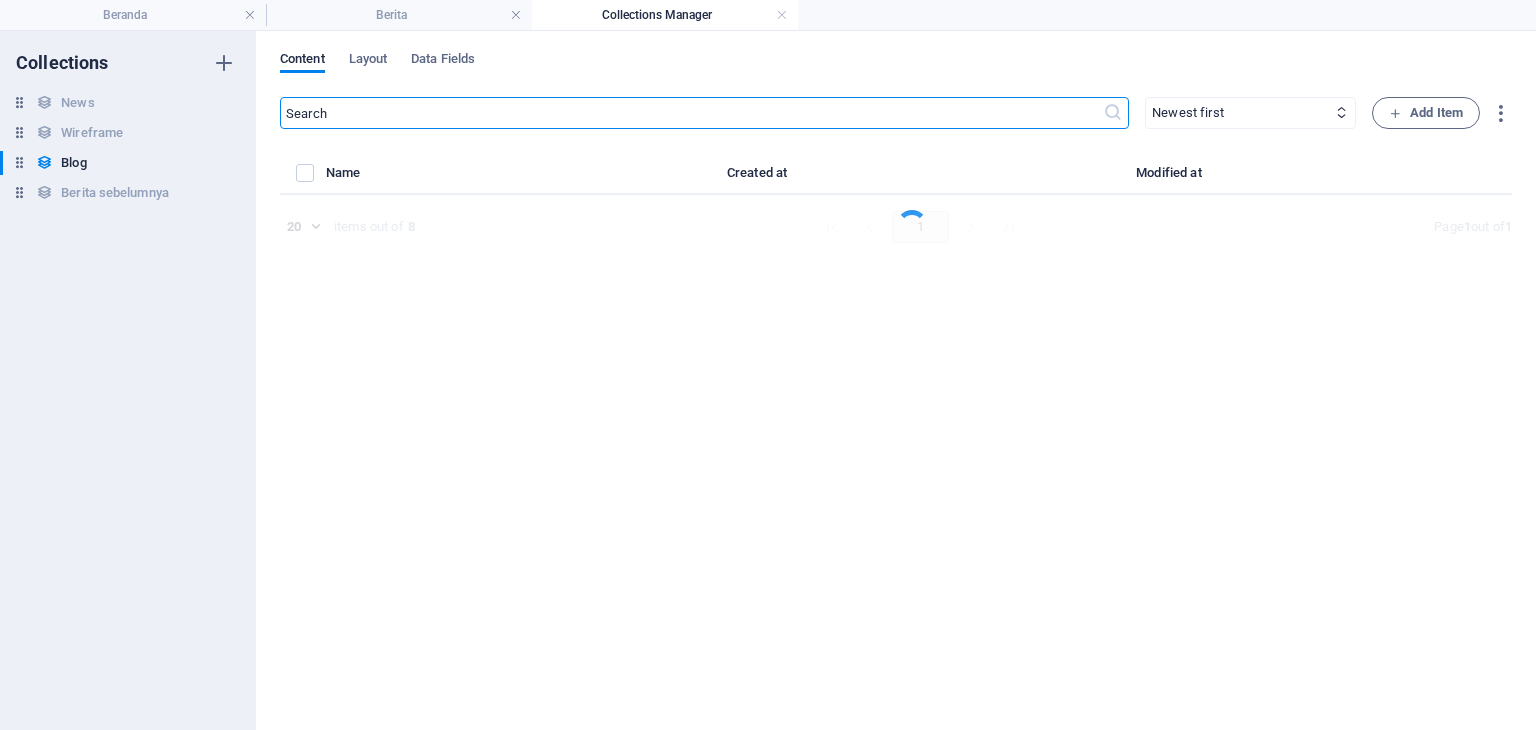 select on "Berita" 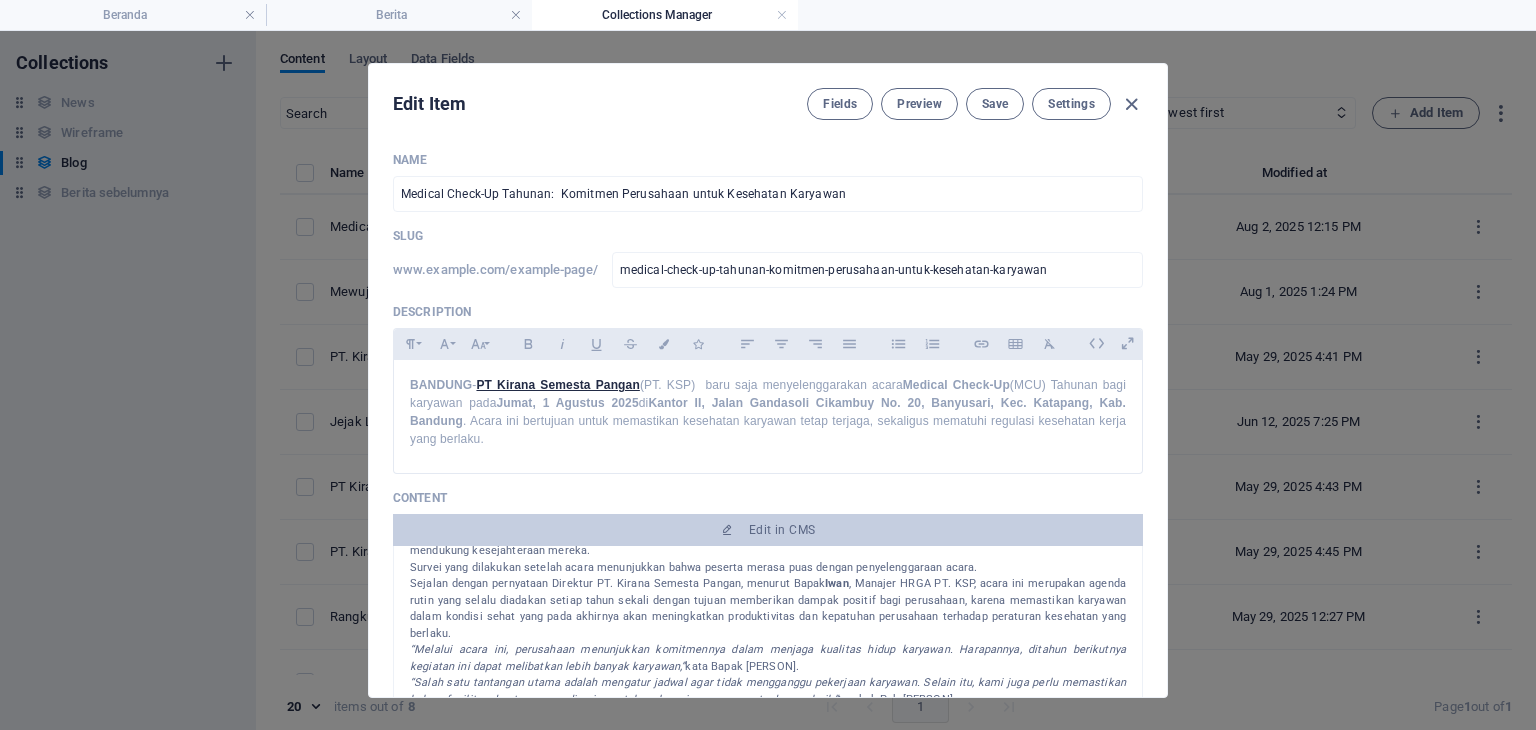 scroll, scrollTop: 500, scrollLeft: 0, axis: vertical 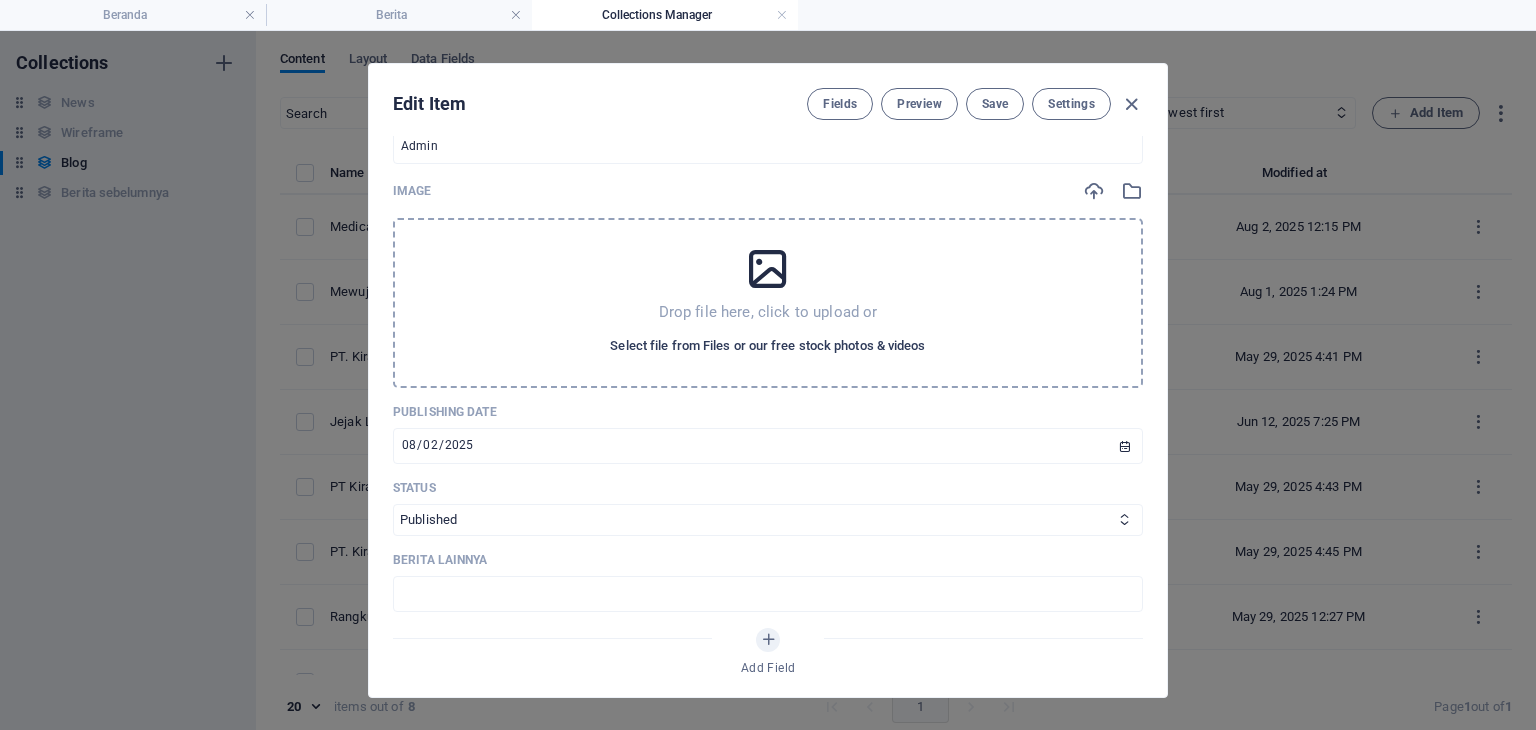 click on "Select file from Files or our free stock photos & videos" at bounding box center (767, 346) 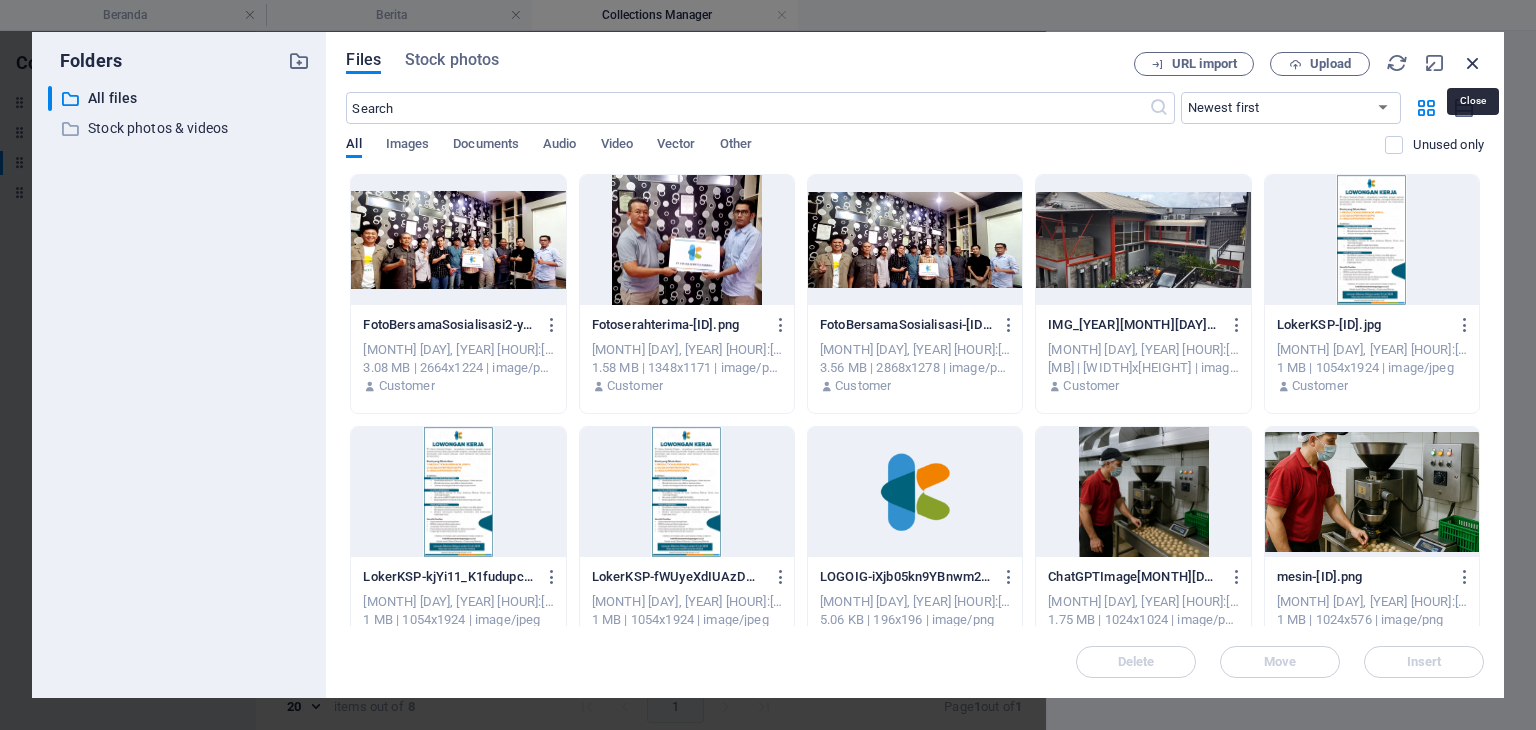 click at bounding box center [1473, 63] 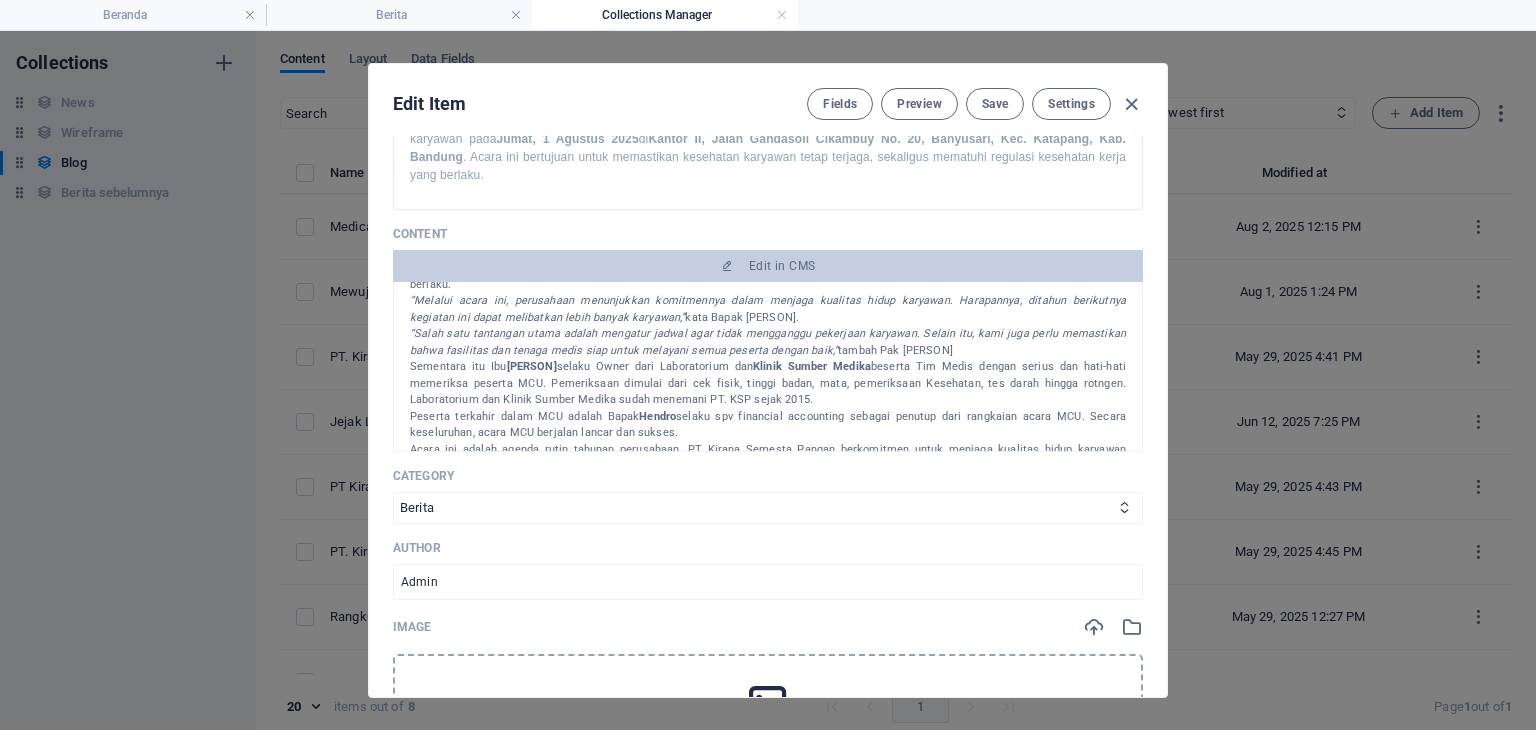 scroll, scrollTop: 200, scrollLeft: 0, axis: vertical 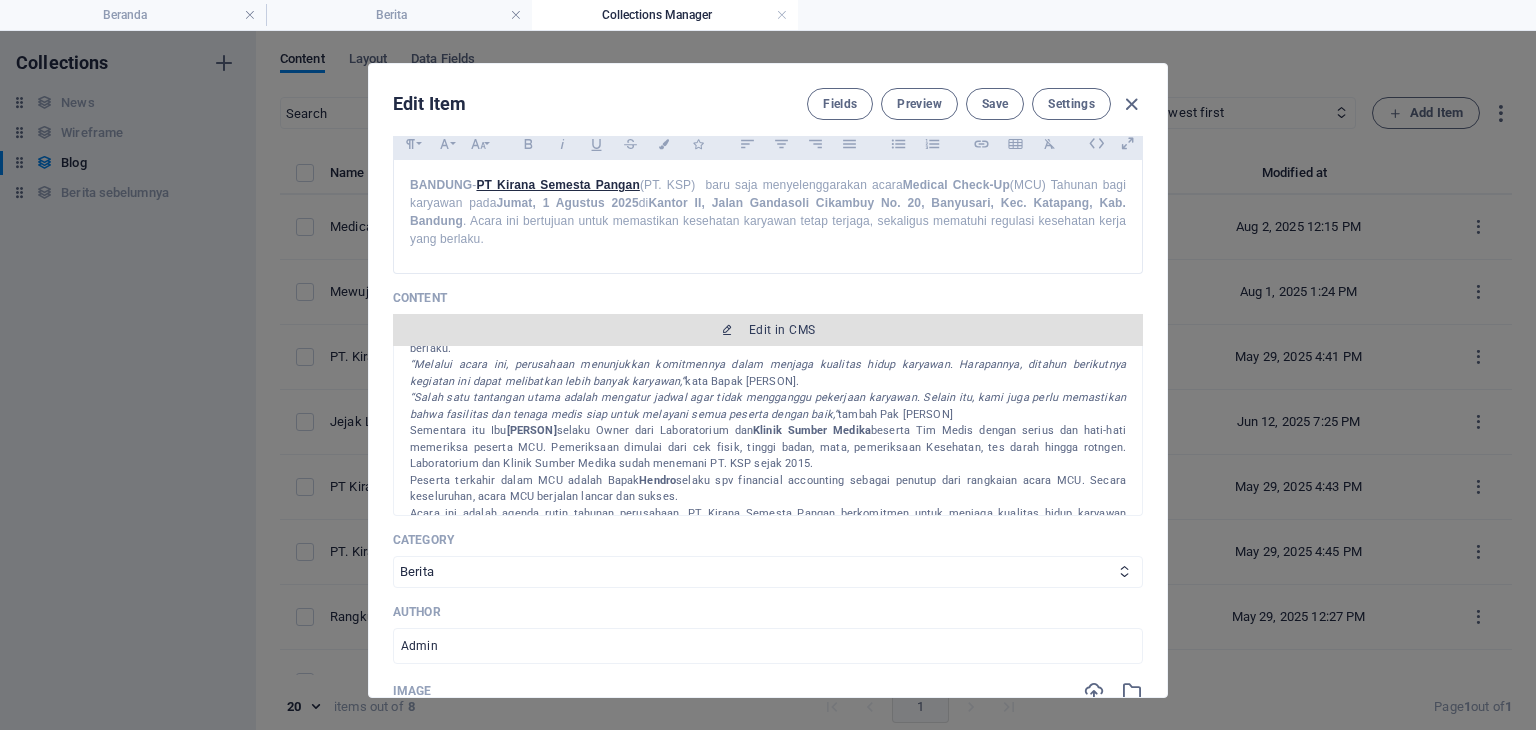 click on "Edit in CMS" at bounding box center (782, 330) 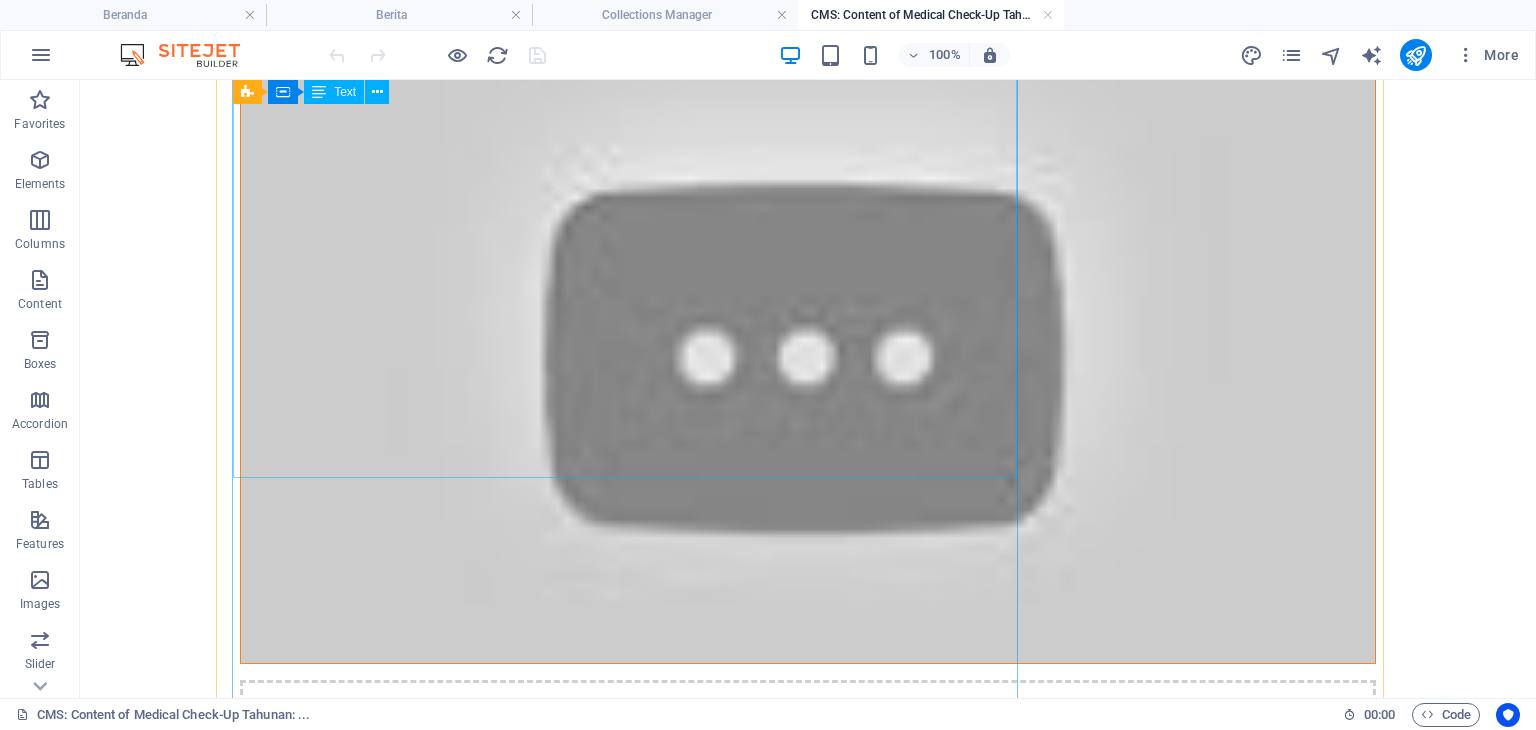 scroll, scrollTop: 1400, scrollLeft: 0, axis: vertical 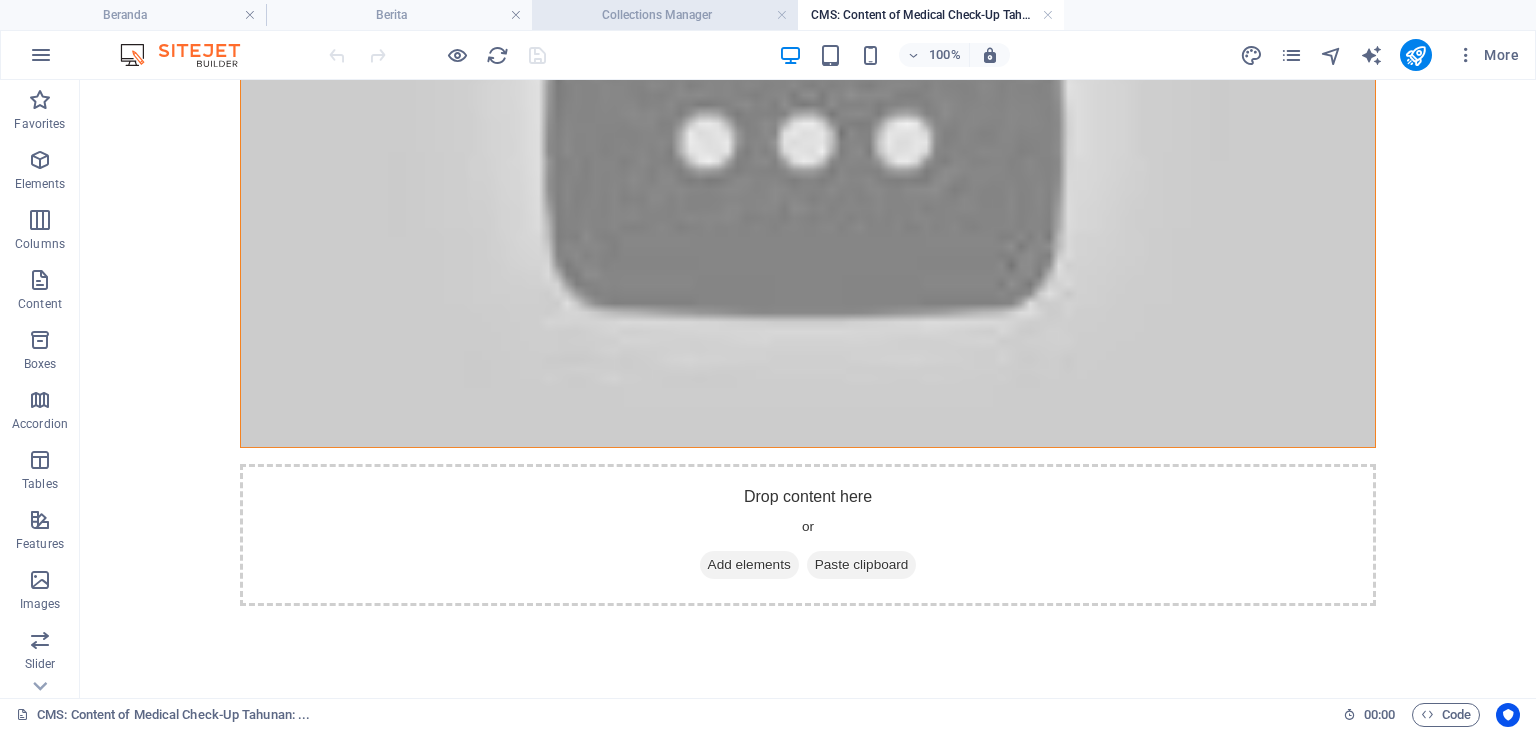 click on "Collections Manager" at bounding box center (665, 15) 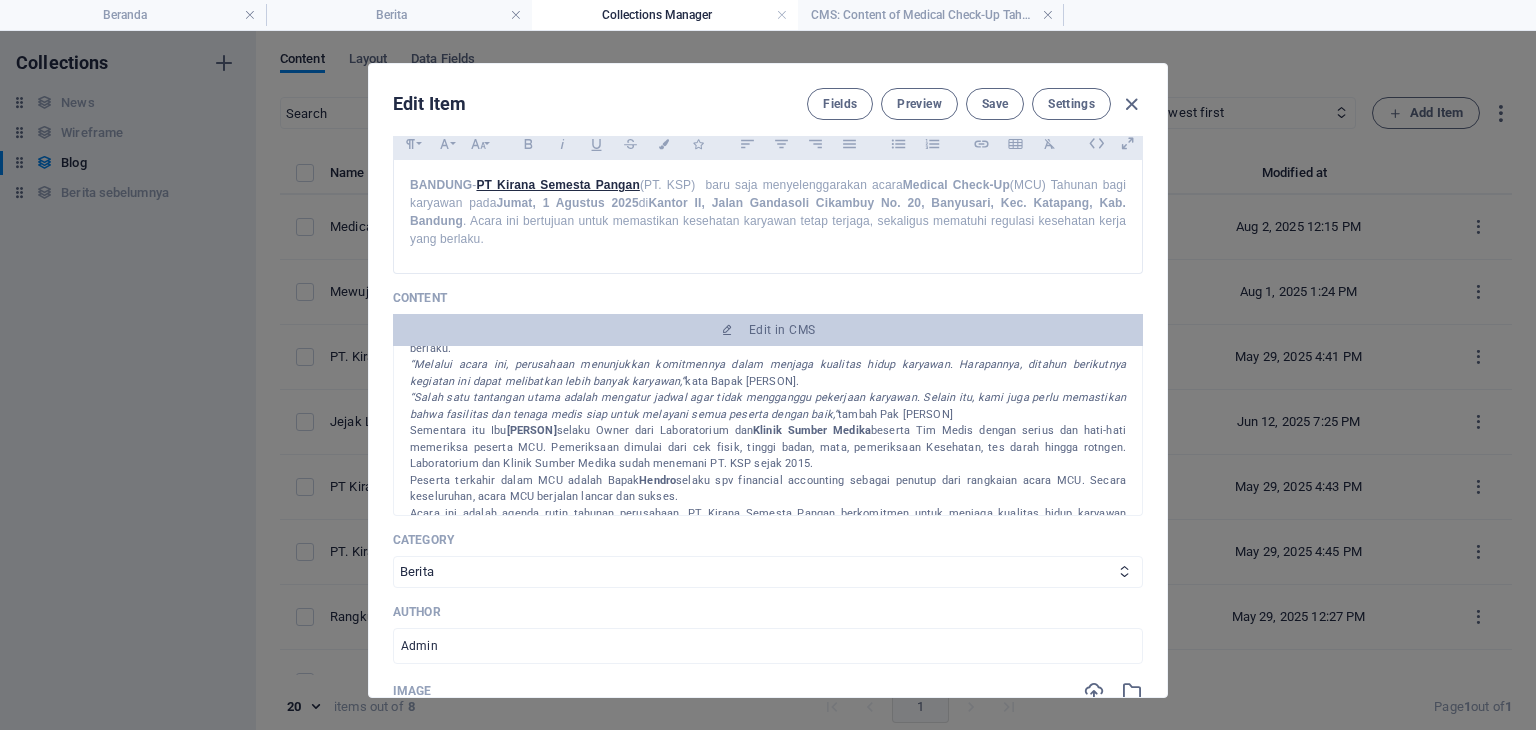 scroll, scrollTop: 0, scrollLeft: 0, axis: both 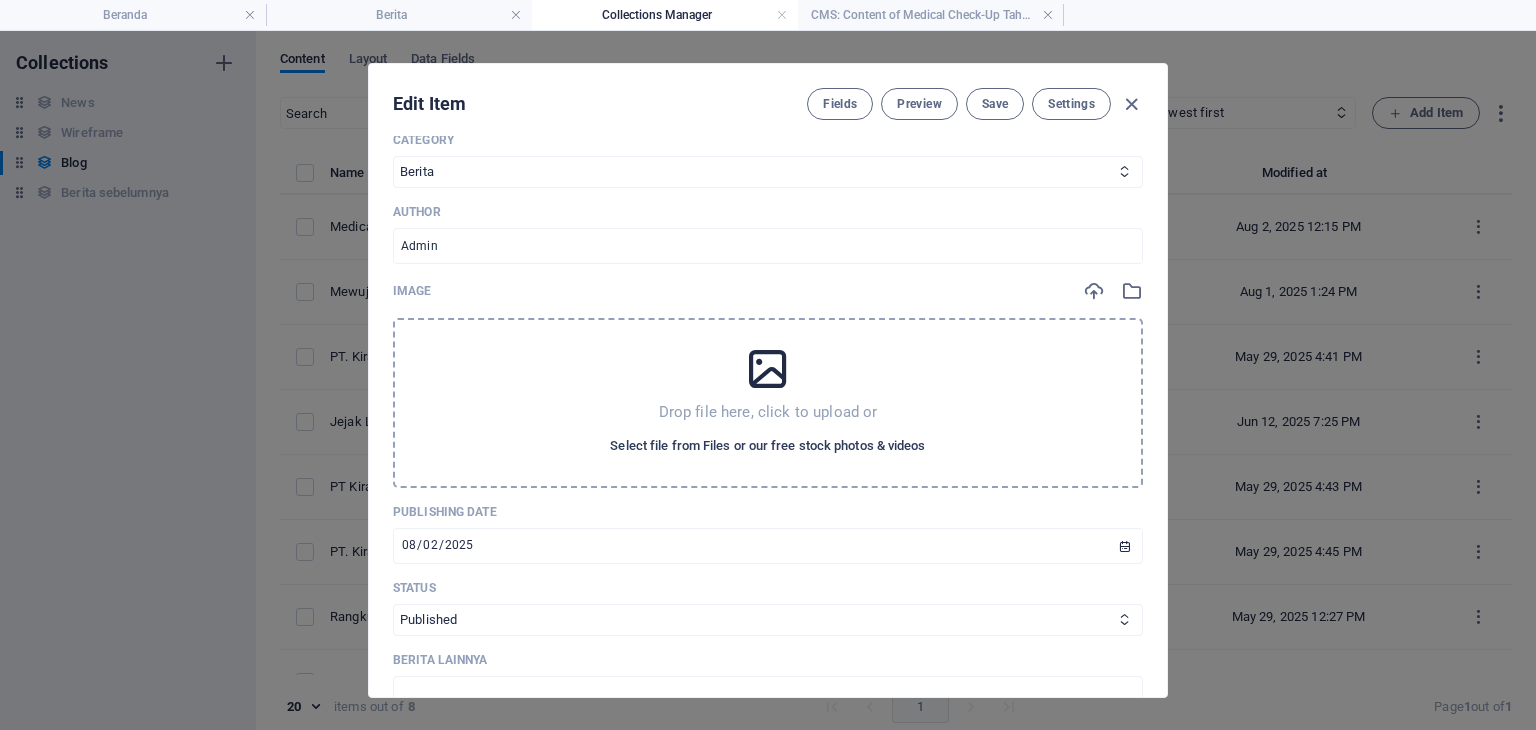 click on "Select file from Files or our free stock photos & videos" at bounding box center (767, 446) 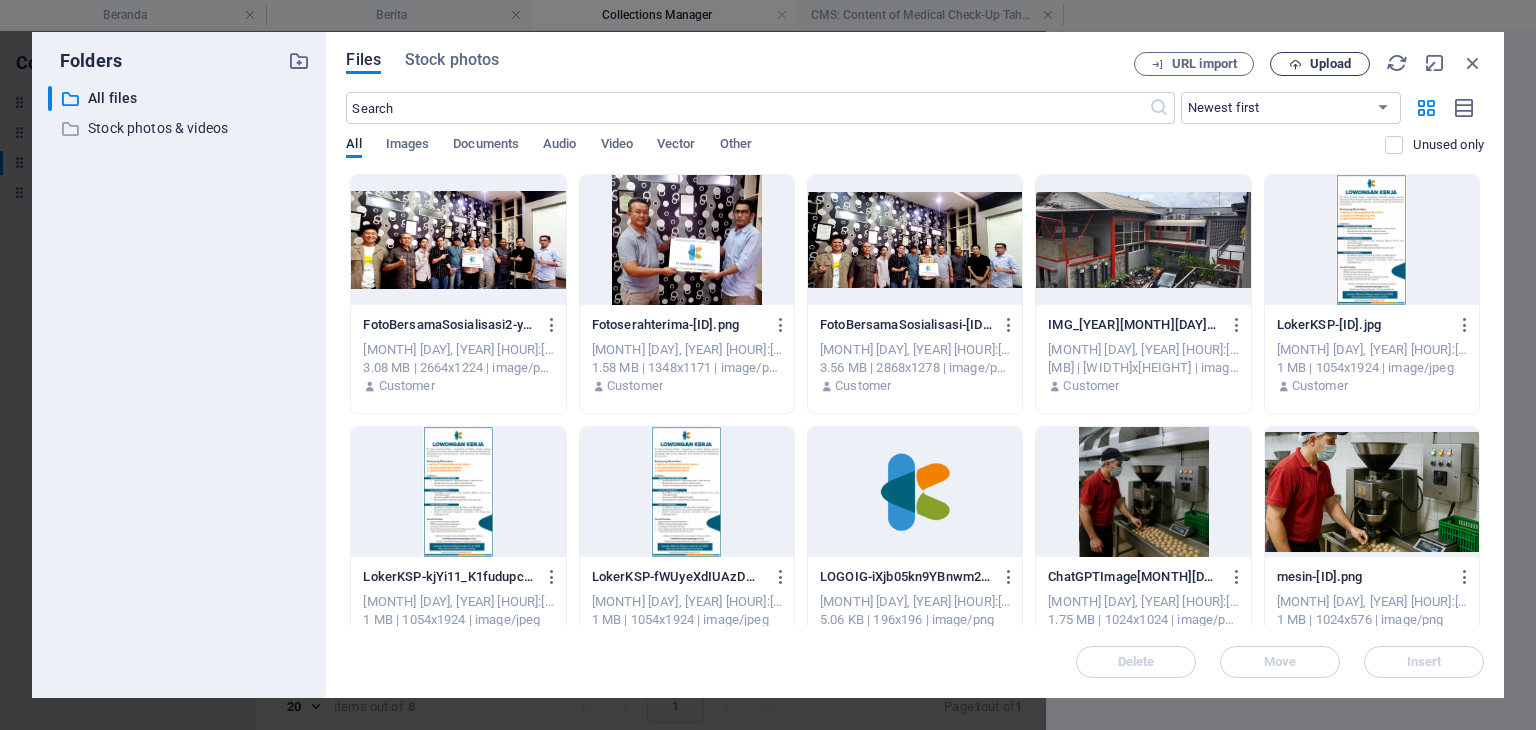 click on "Upload" at bounding box center (1330, 64) 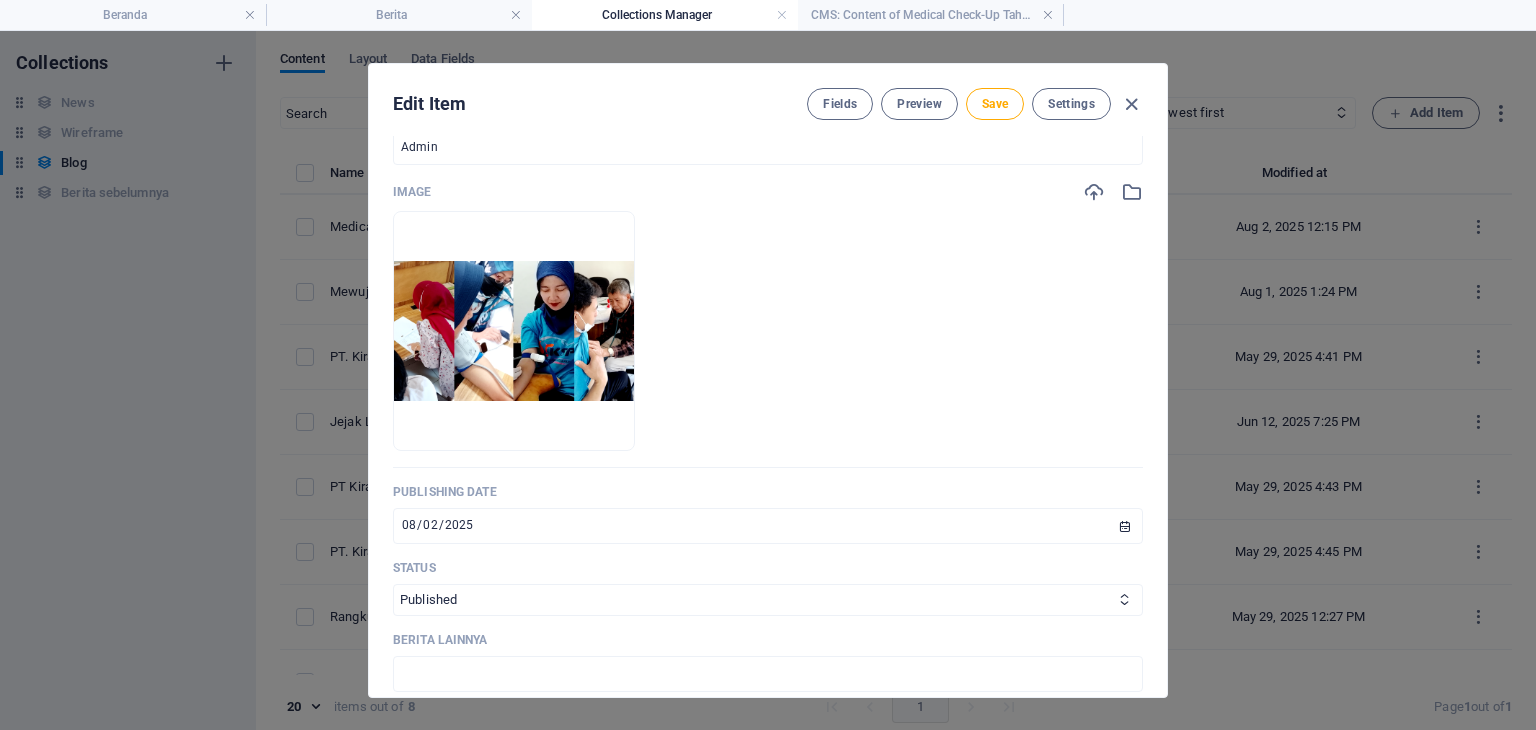 scroll, scrollTop: 600, scrollLeft: 0, axis: vertical 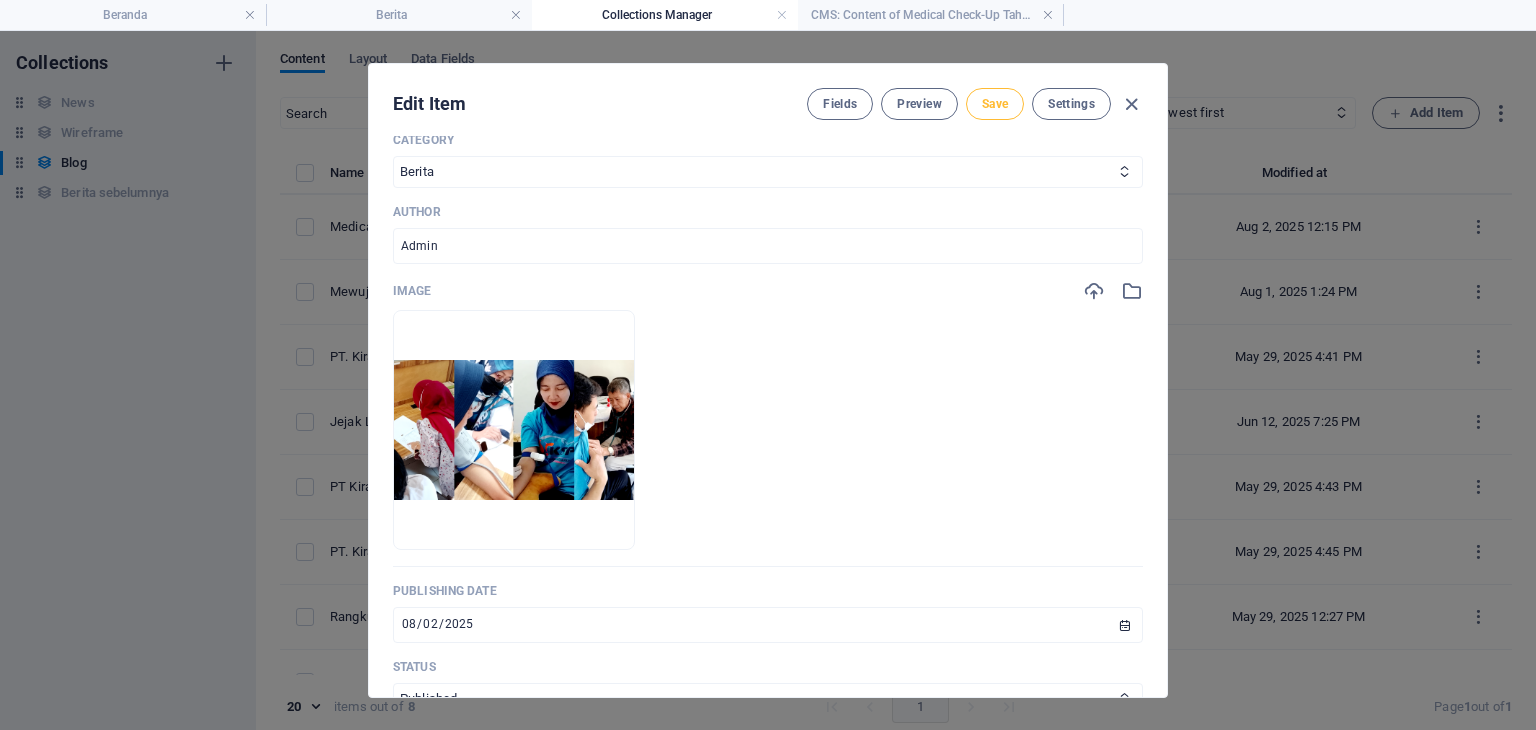 click on "Save" at bounding box center [995, 104] 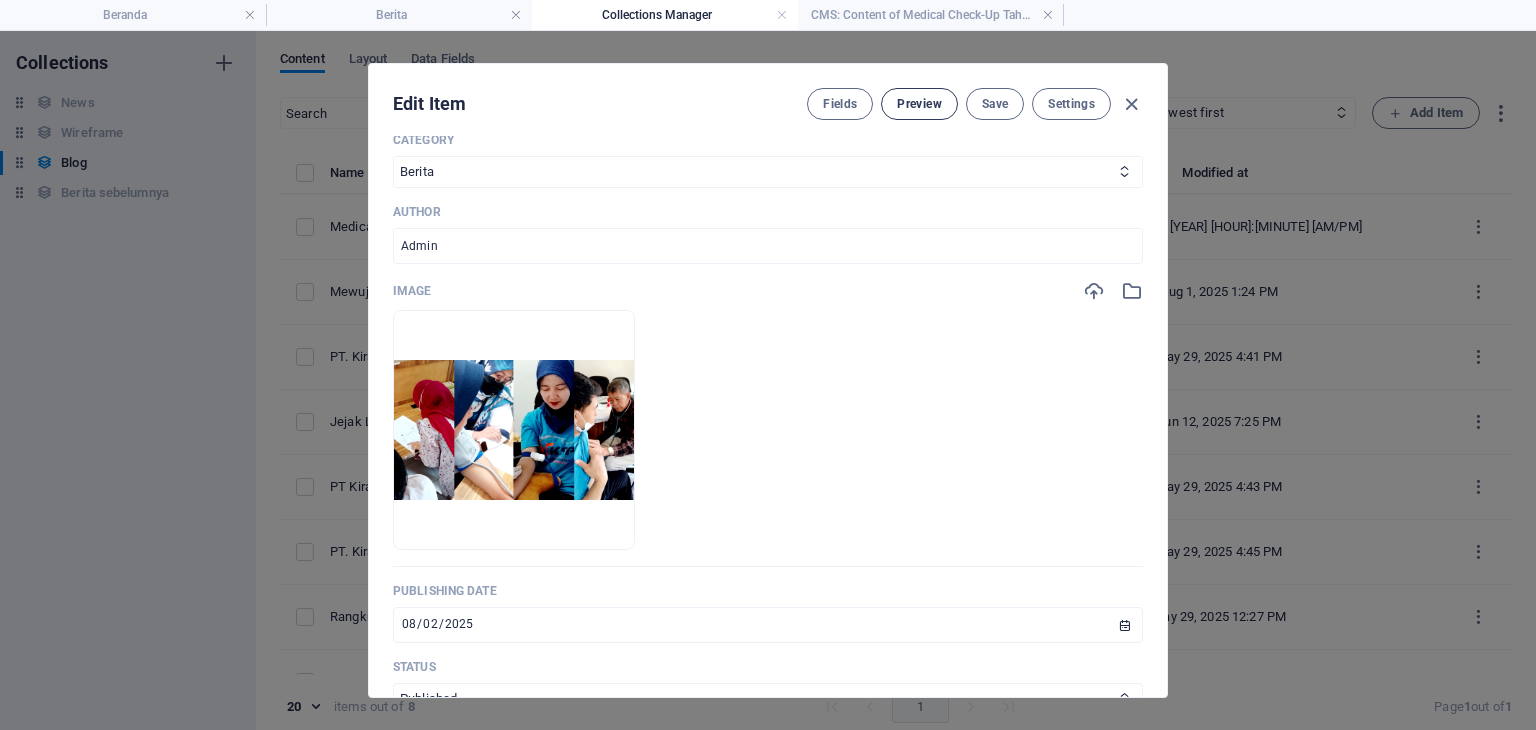 click on "Preview" at bounding box center (919, 104) 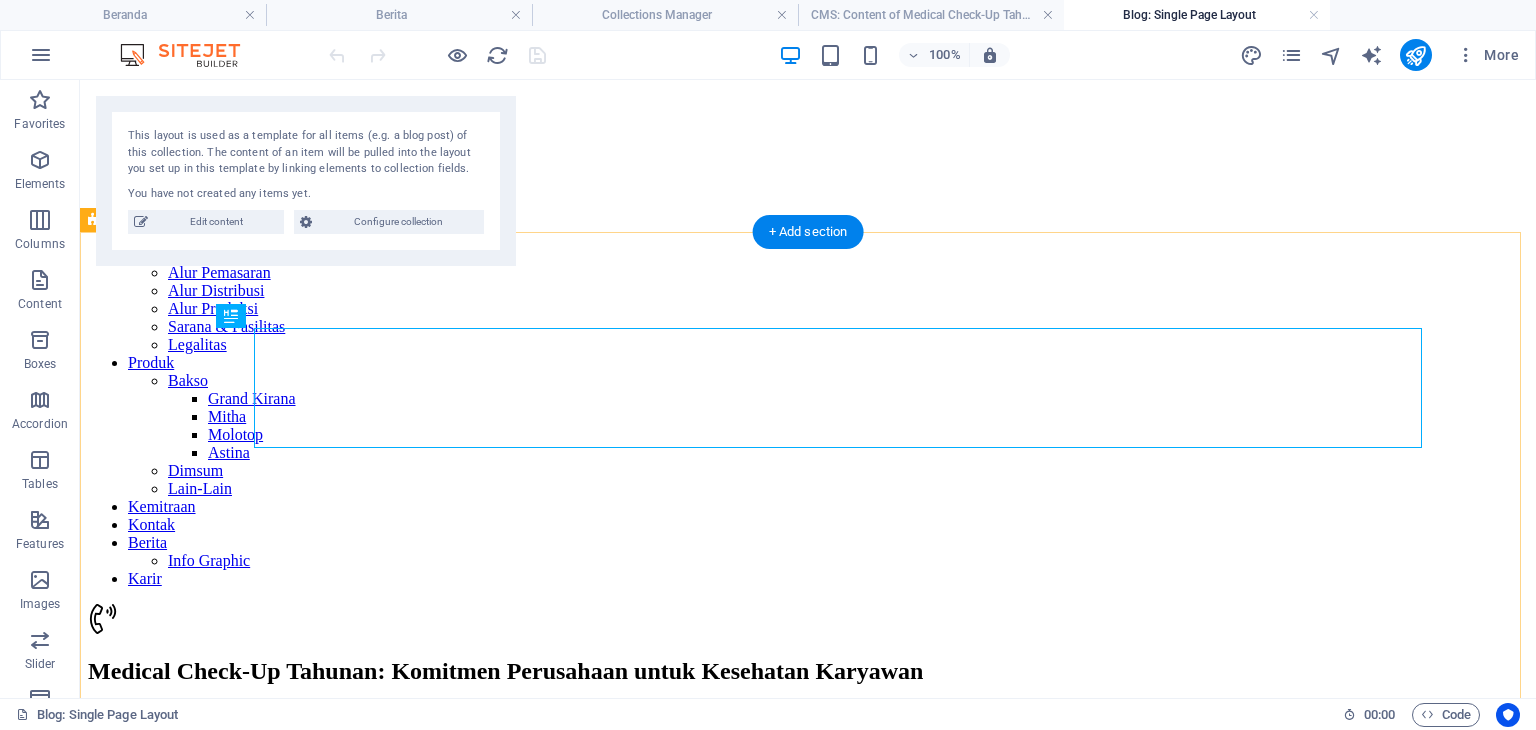 scroll, scrollTop: 0, scrollLeft: 0, axis: both 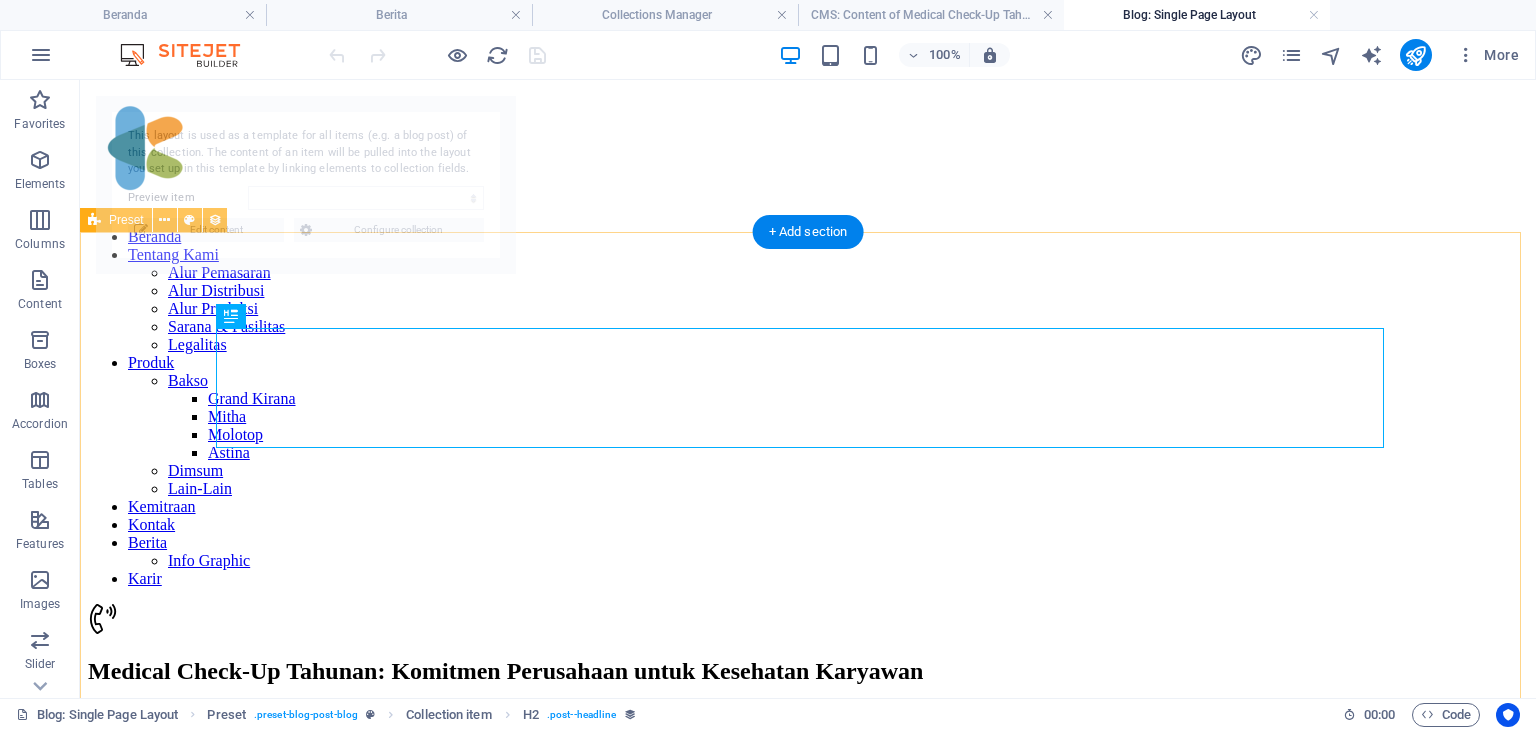 select on "688d8e9c25c0be838c0fab1d" 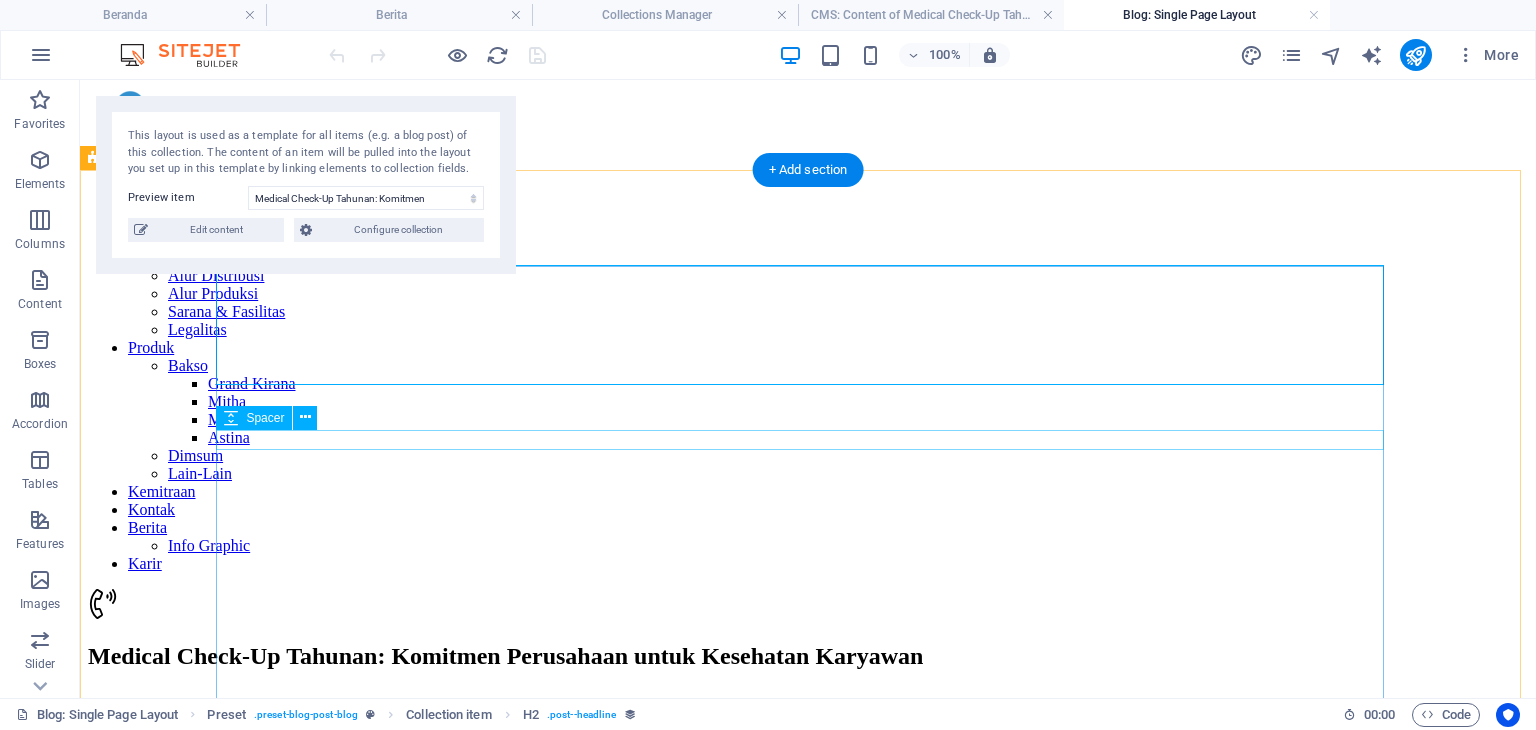 scroll, scrollTop: 0, scrollLeft: 0, axis: both 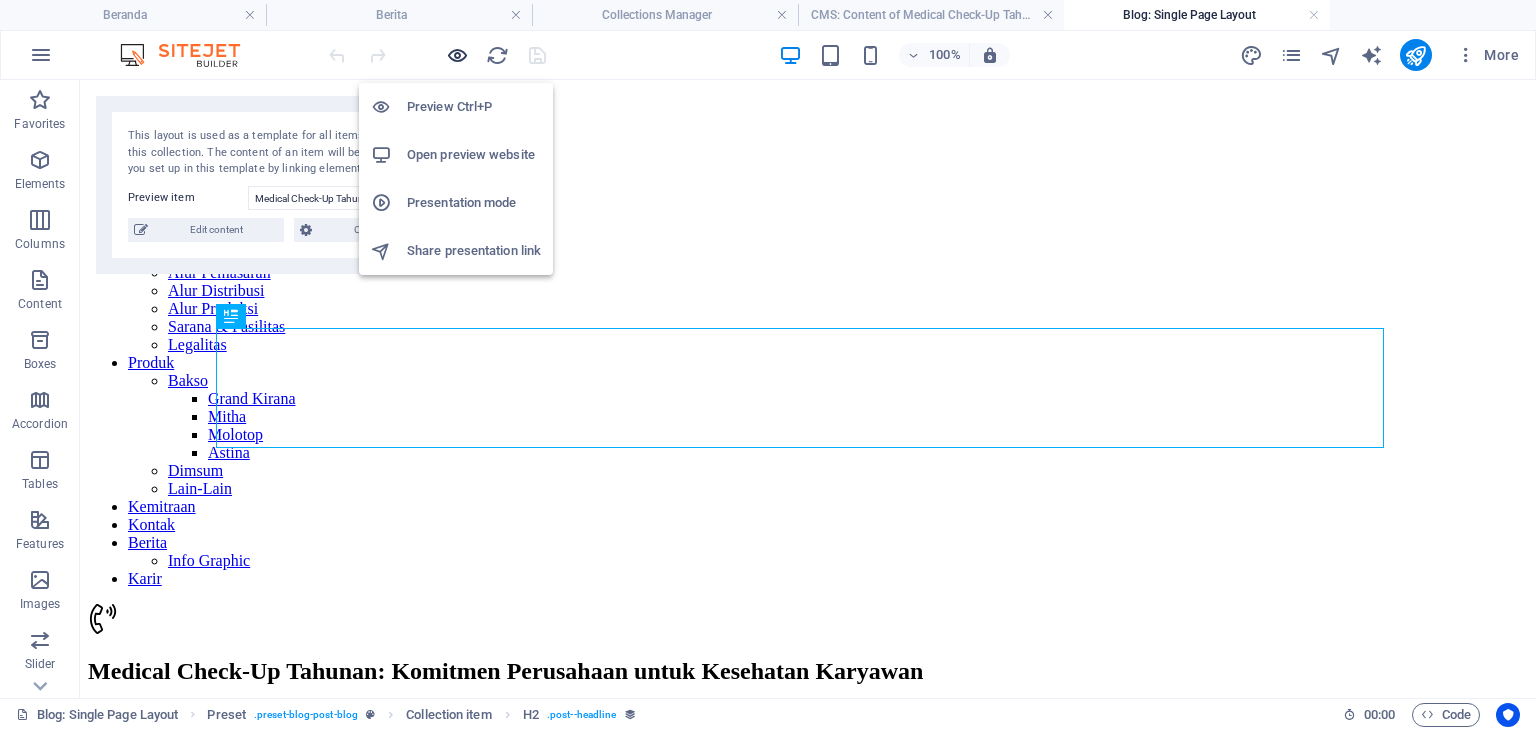 click at bounding box center (457, 55) 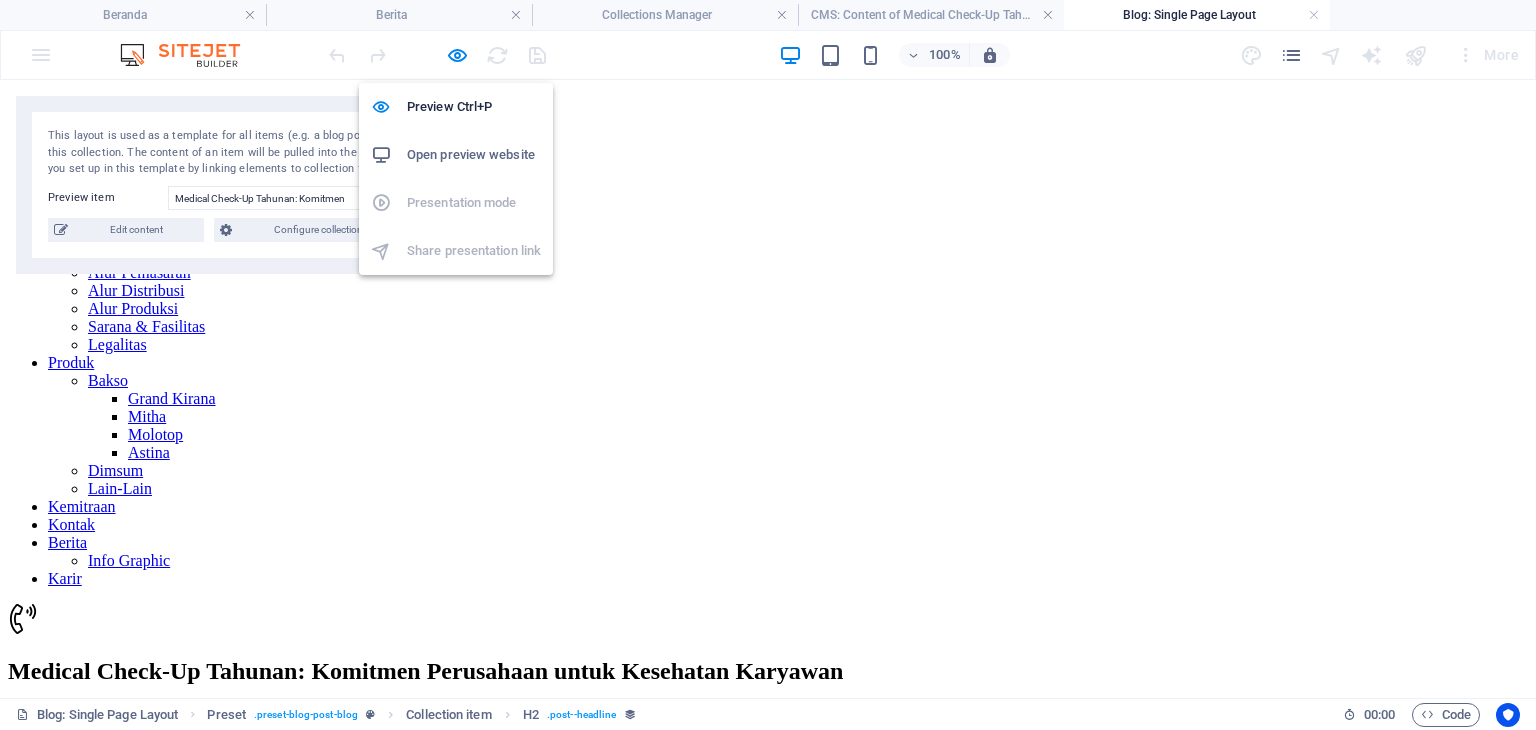 click on "Open preview website" at bounding box center (474, 155) 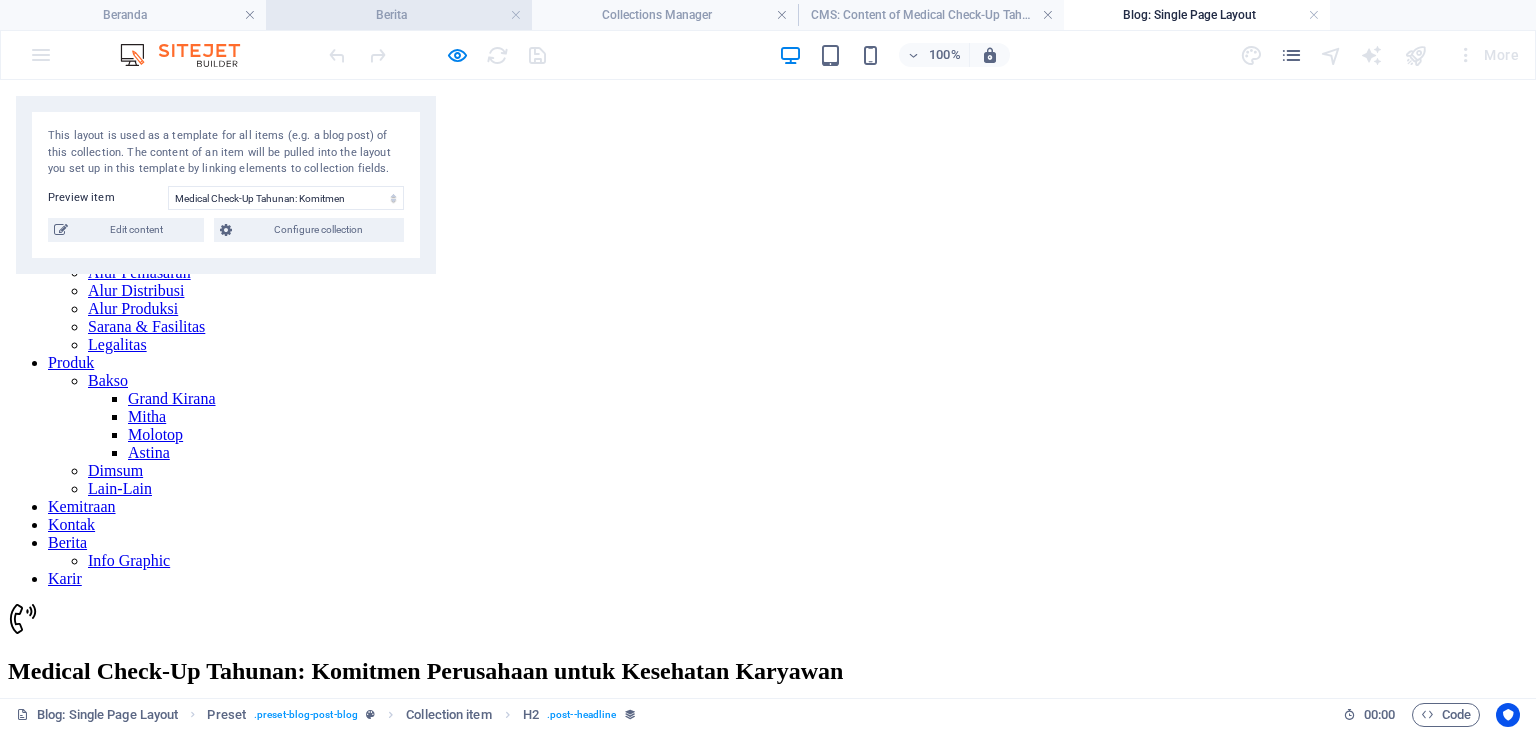 click on "Berita" at bounding box center (399, 15) 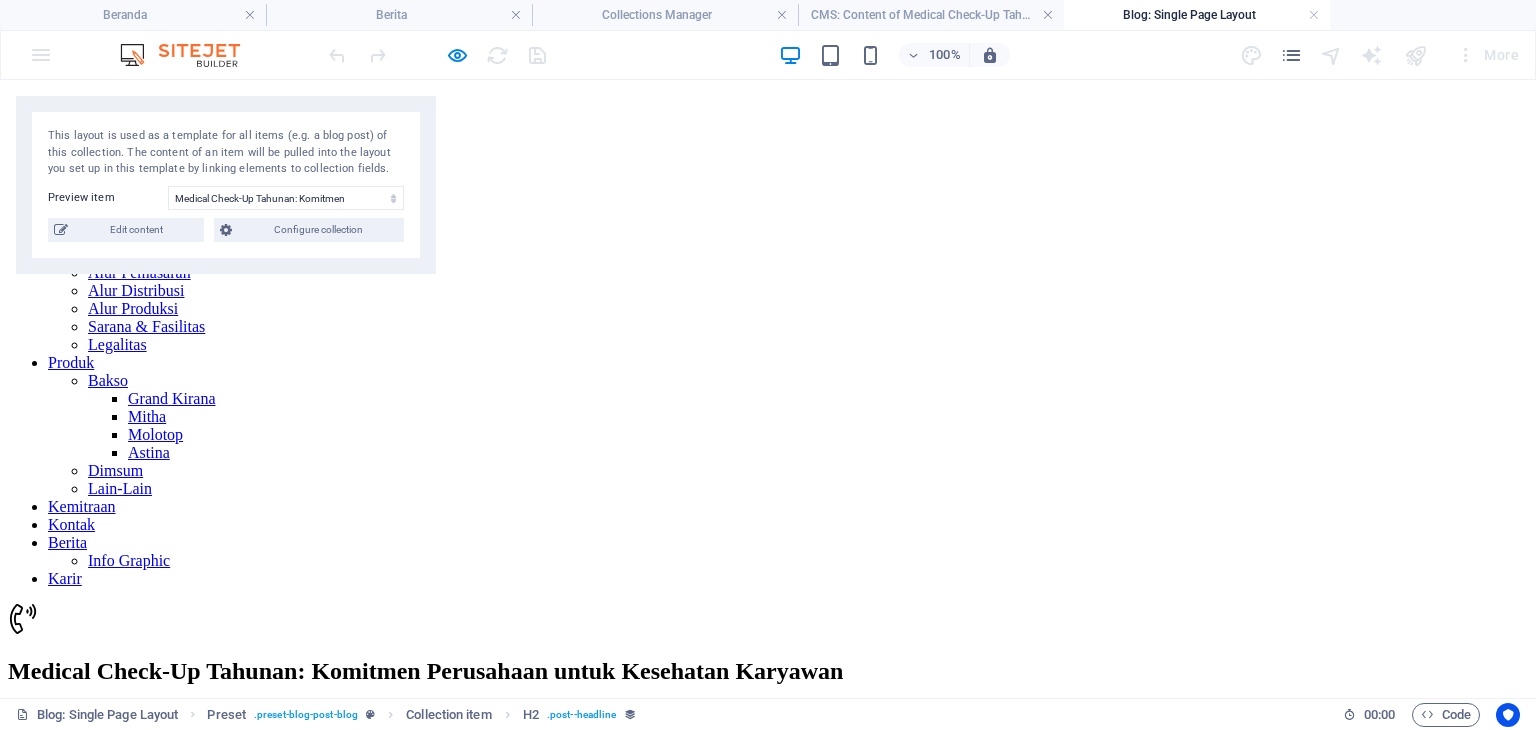 scroll, scrollTop: 900, scrollLeft: 0, axis: vertical 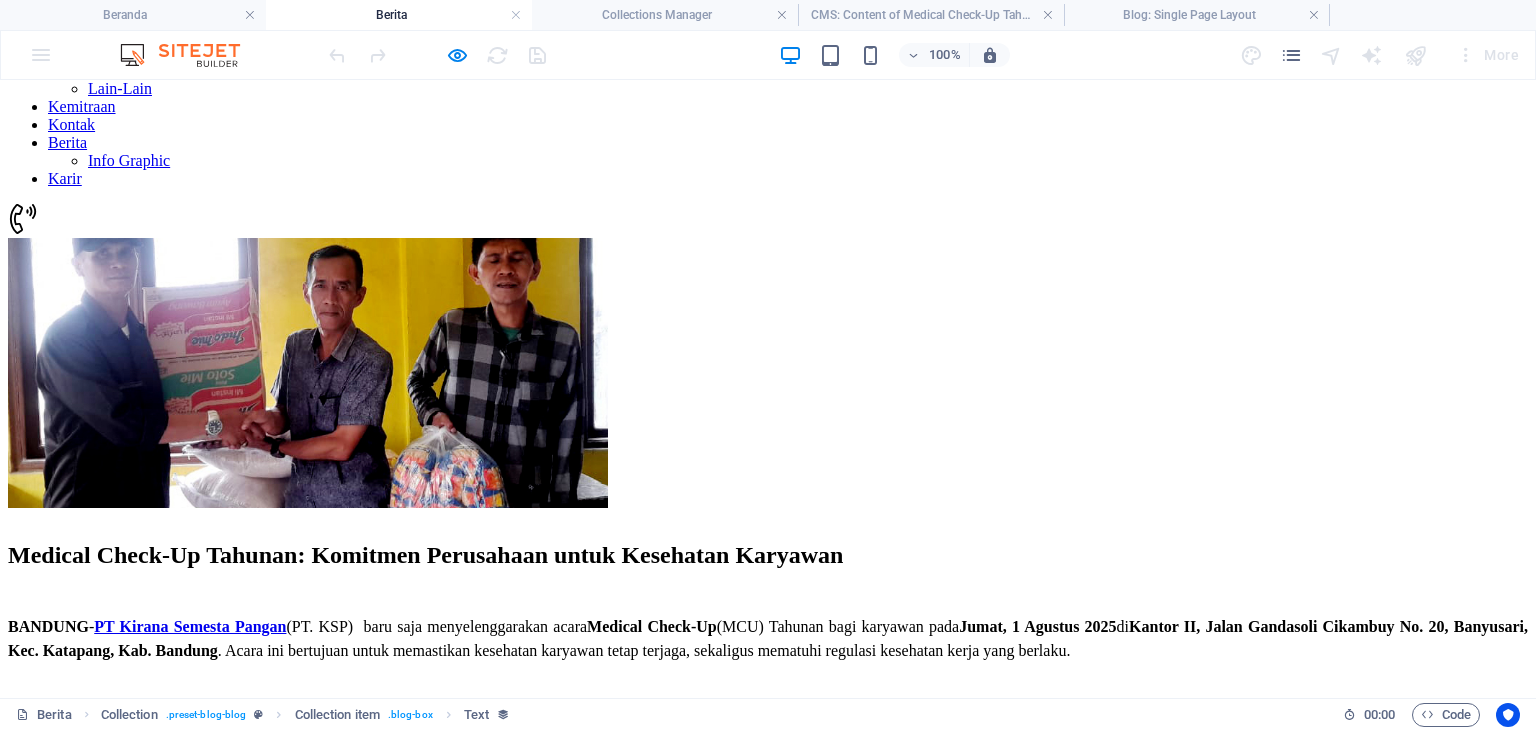 click on "Medical Check-Up Tahunan:  Komitmen Perusahaan untuk Kesehatan Karyawan" at bounding box center [768, 555] 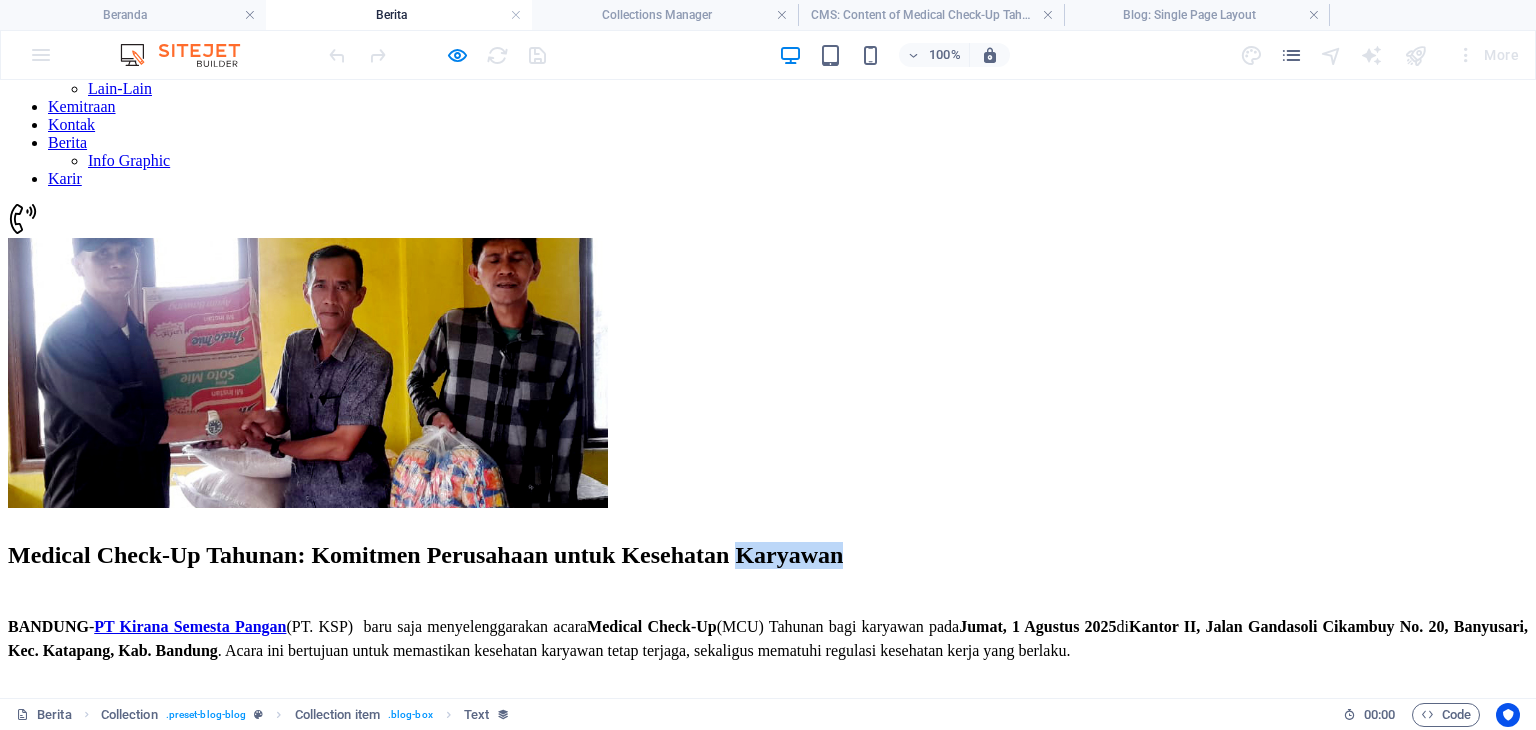 click on "Medical Check-Up Tahunan:  Komitmen Perusahaan untuk Kesehatan Karyawan" at bounding box center [768, 555] 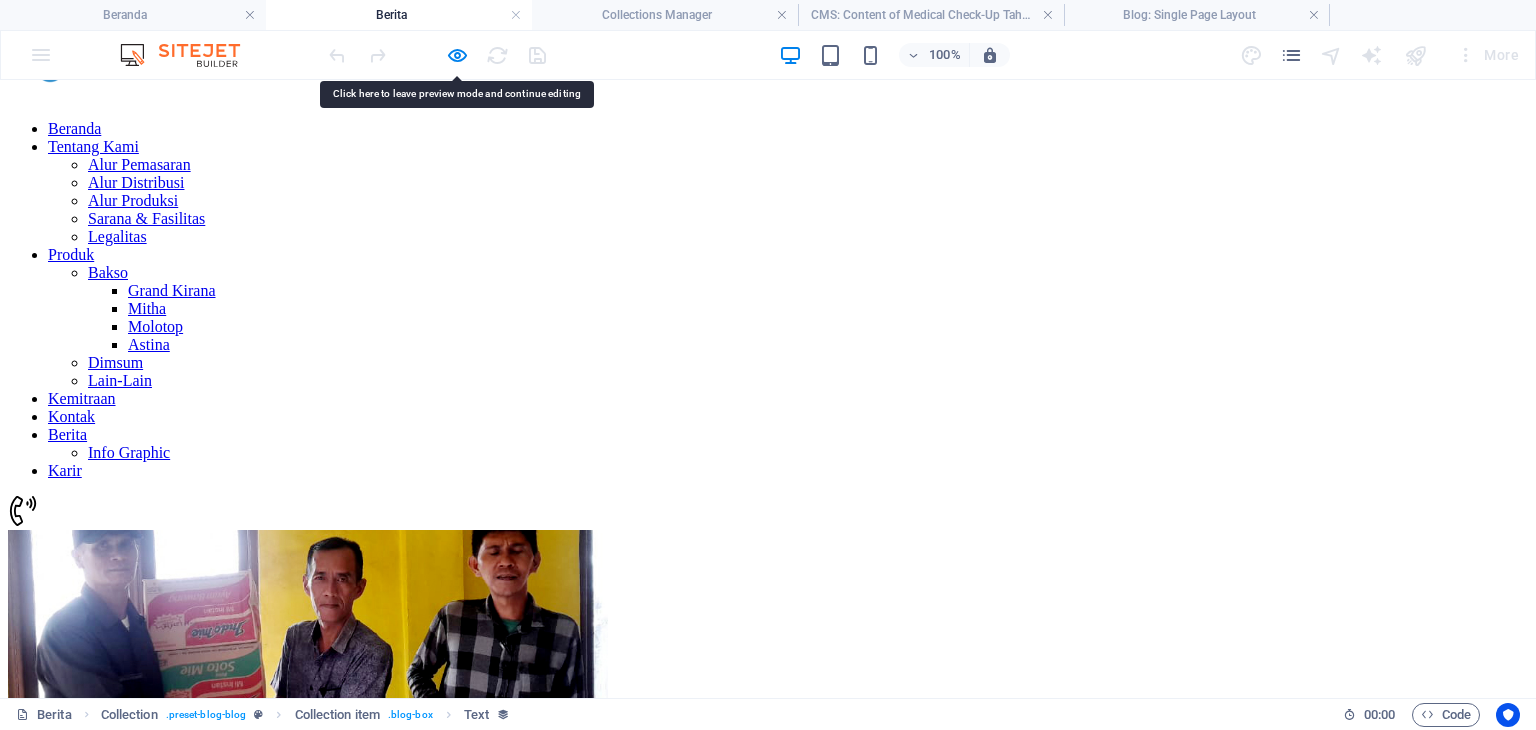 scroll, scrollTop: 600, scrollLeft: 0, axis: vertical 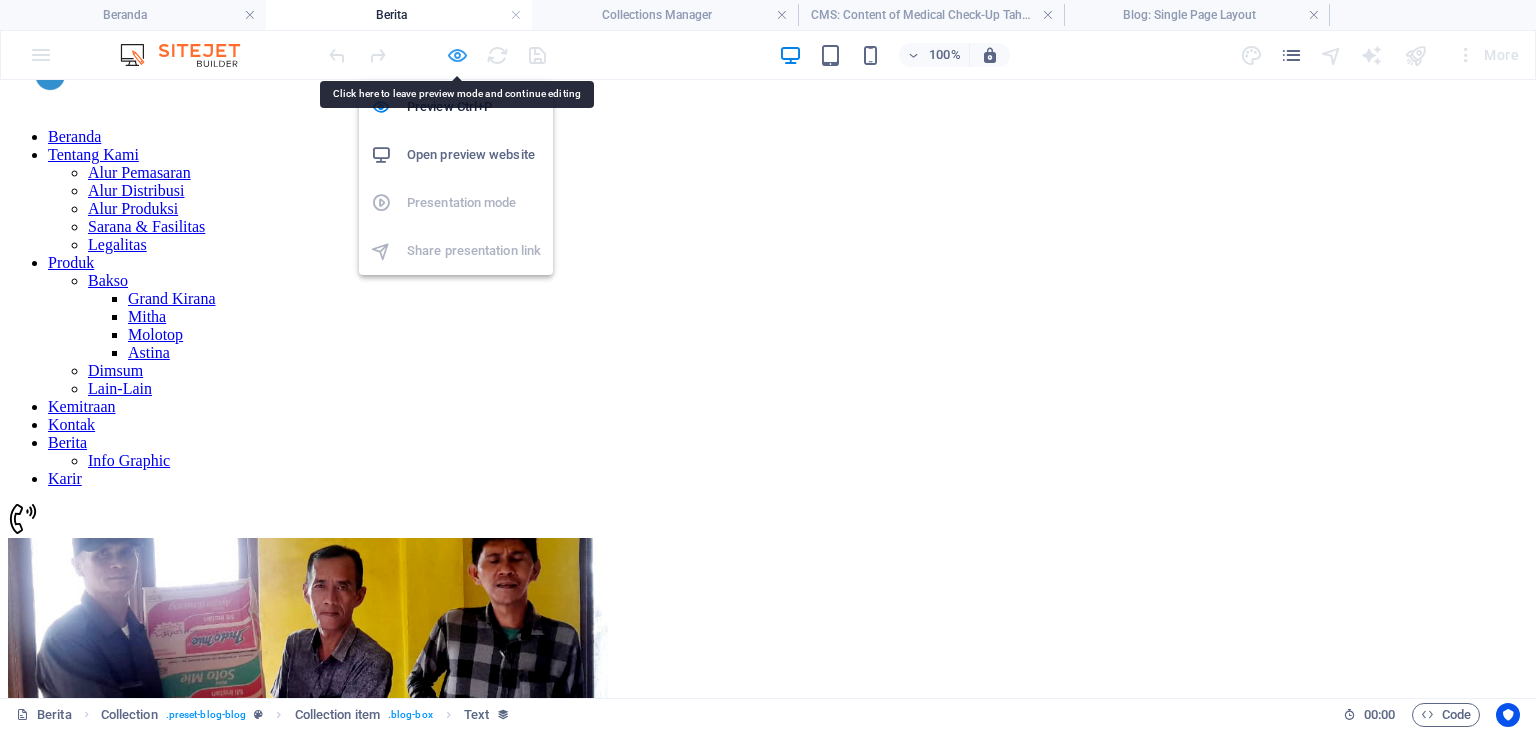 click at bounding box center (457, 55) 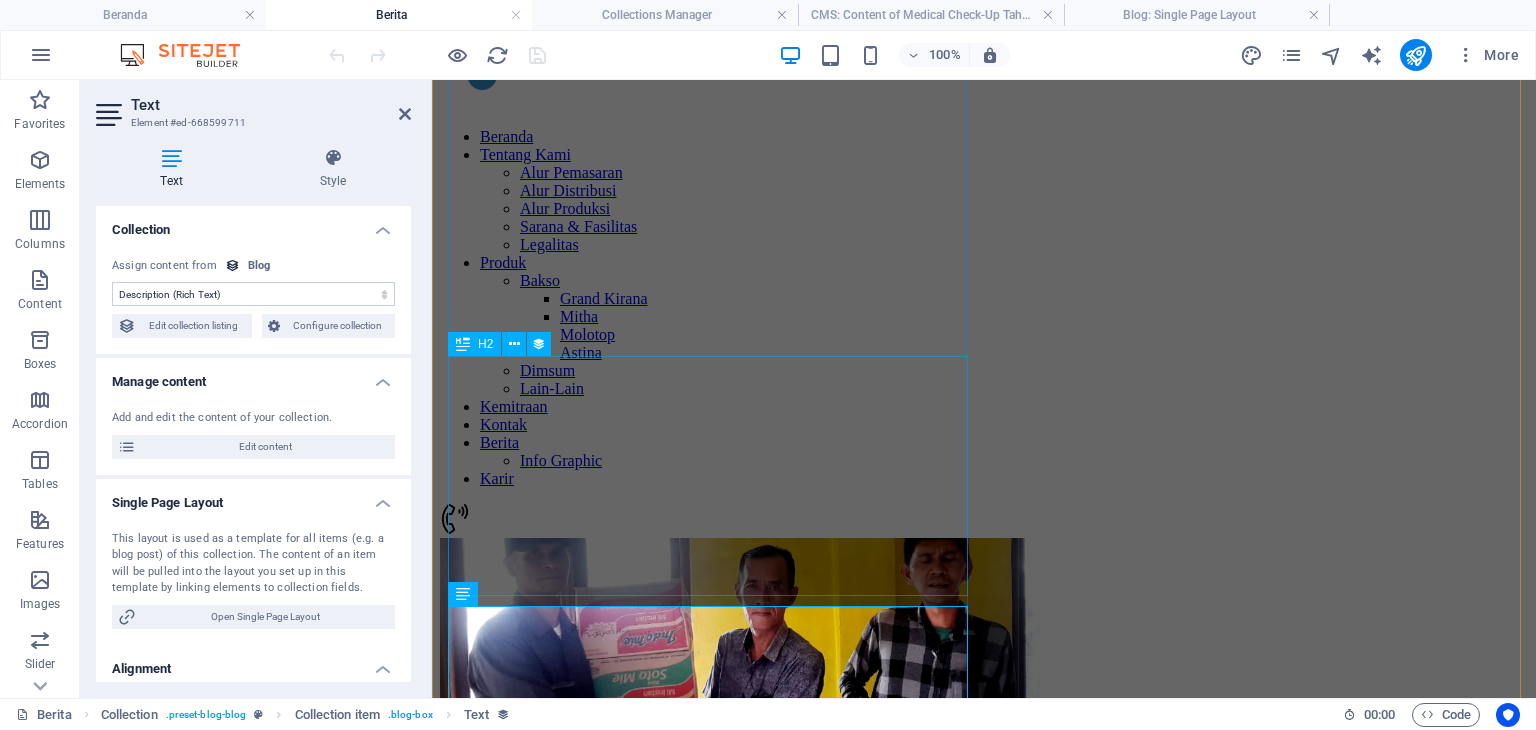 click on "Medical Check-Up Tahunan:  Komitmen Perusahaan untuk Kesehatan Karyawan" at bounding box center (984, 855) 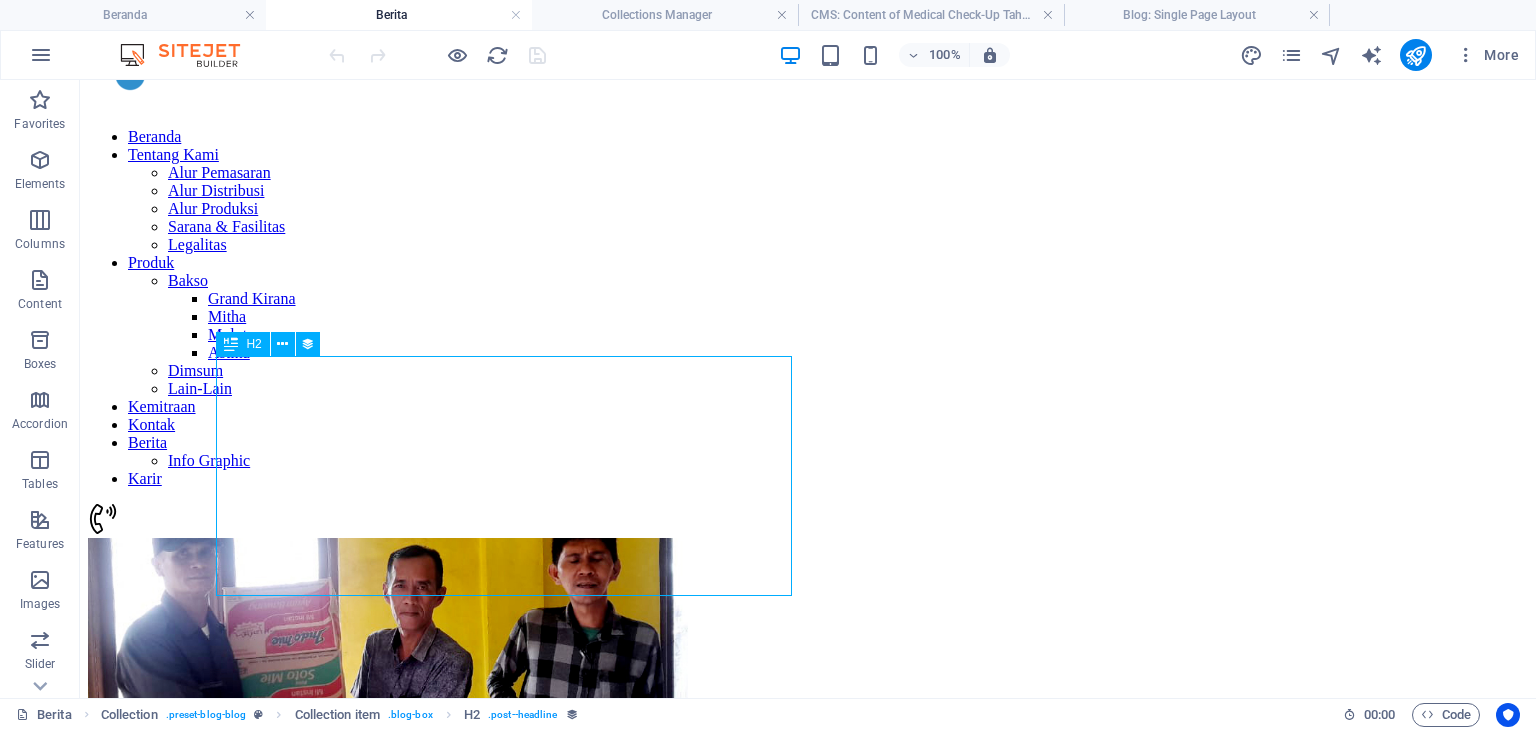 click on "Medical Check-Up Tahunan:  Komitmen Perusahaan untuk Kesehatan Karyawan" at bounding box center [808, 855] 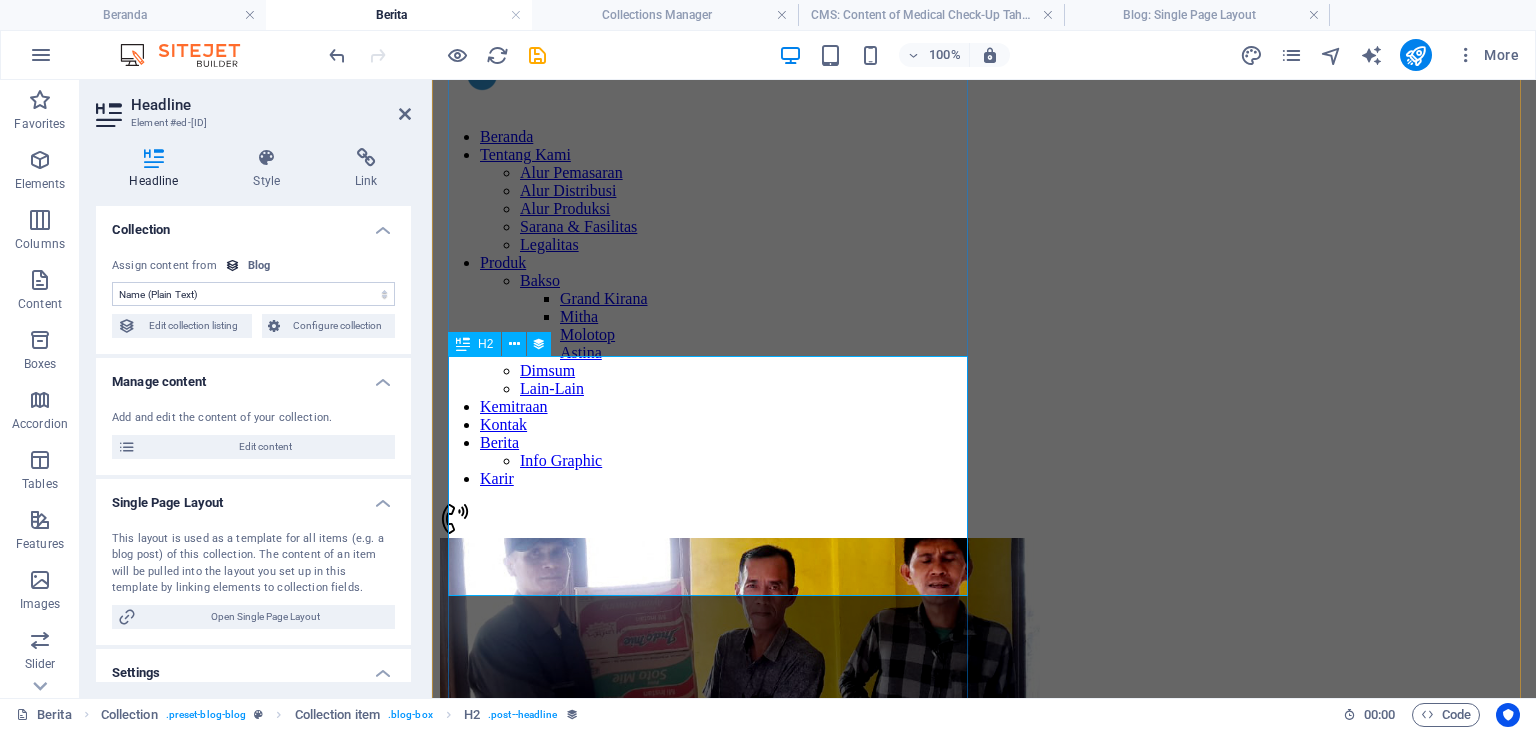 click on "Medical Check-Up Tahunan:  Komitmen Perusahaan untuk Kesehatan Karyawan" at bounding box center [984, 855] 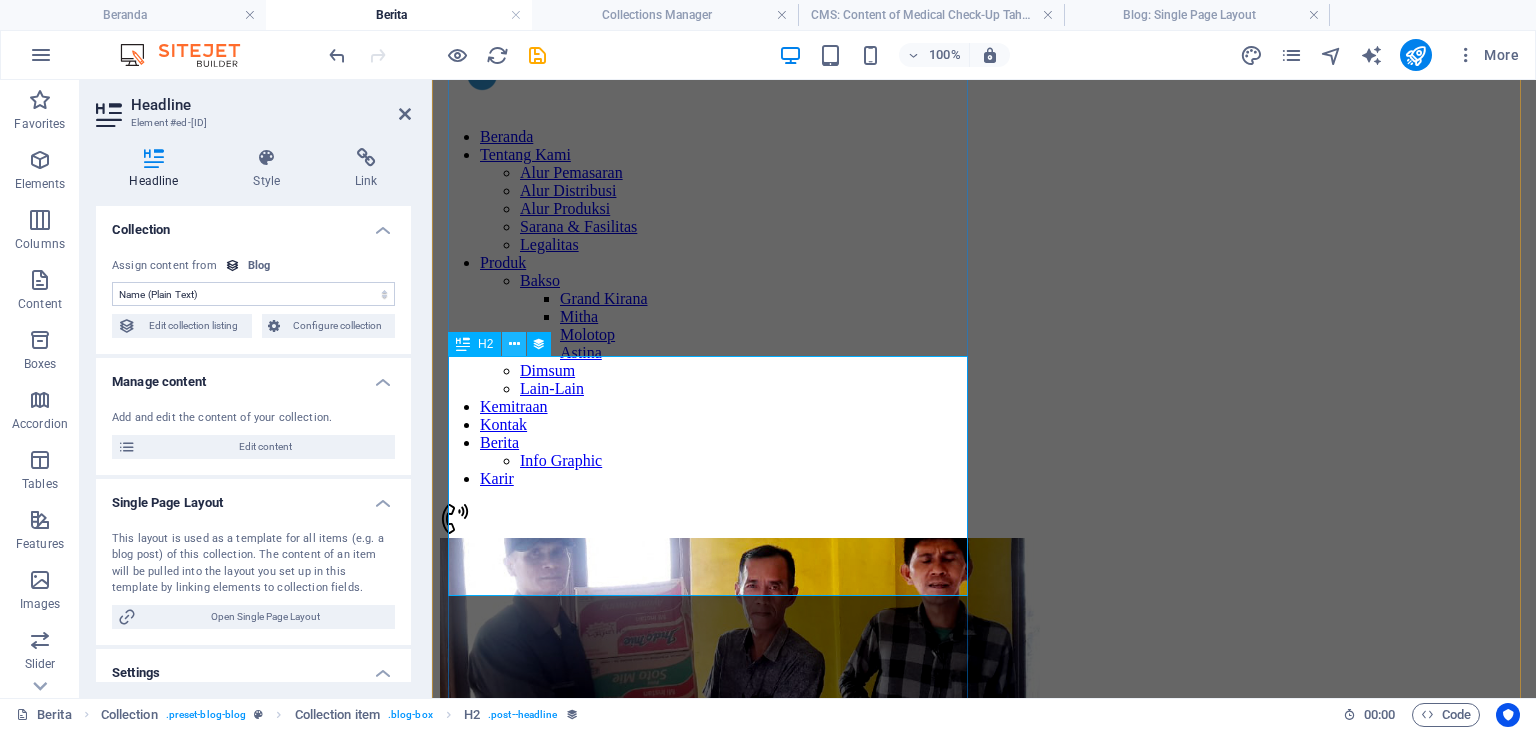 click at bounding box center [514, 344] 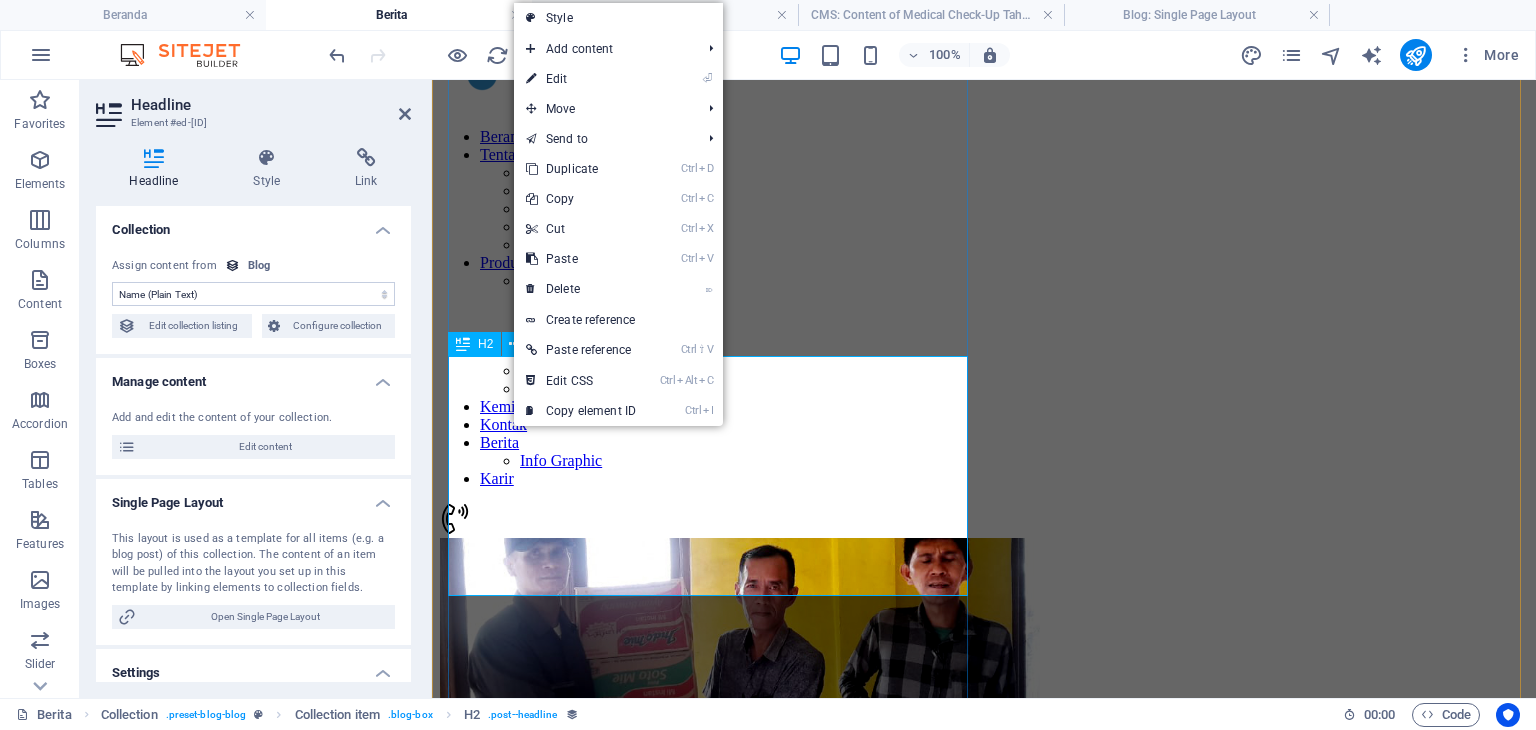 click on "Medical Check-Up Tahunan:  Komitmen Perusahaan untuk Kesehatan Karyawan" at bounding box center [984, 855] 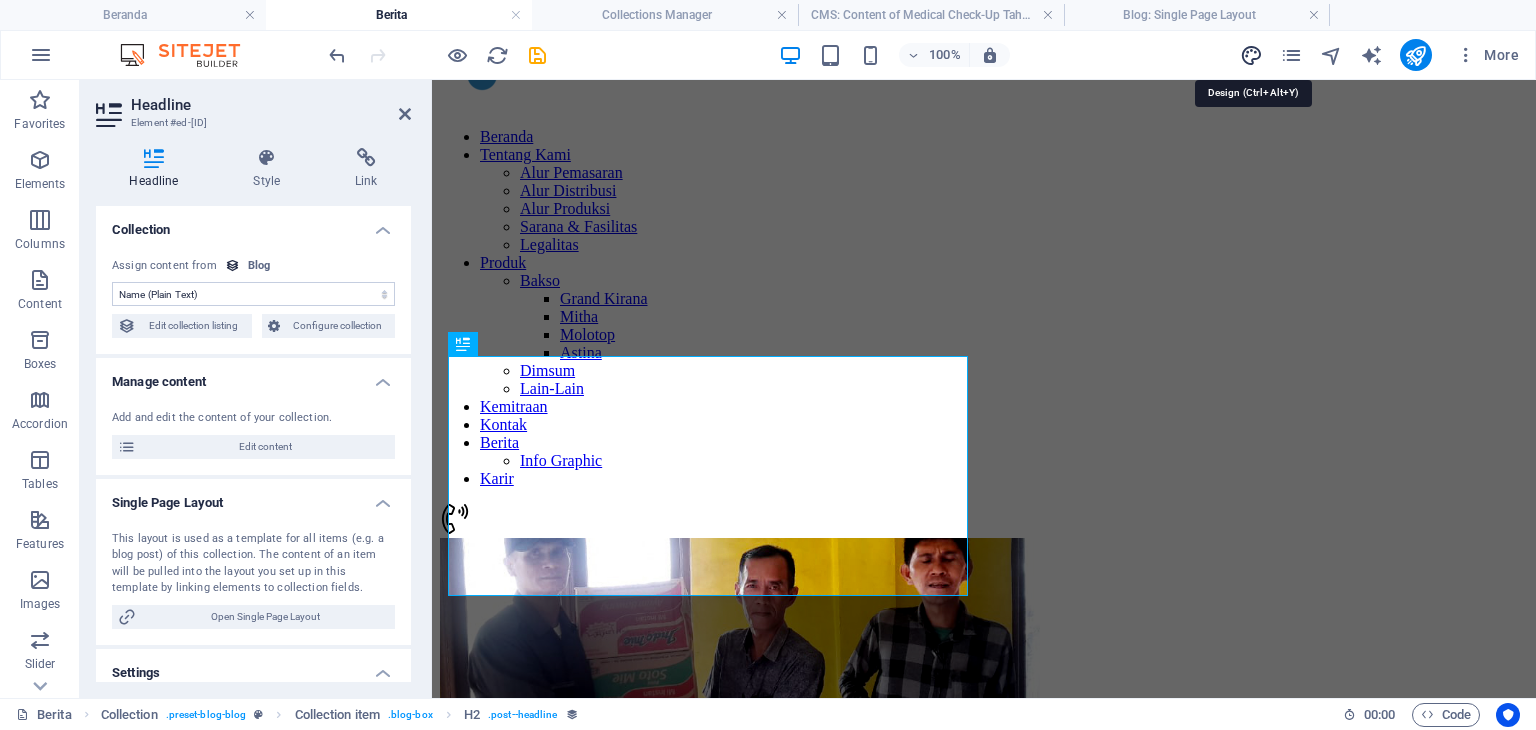 click at bounding box center (1251, 55) 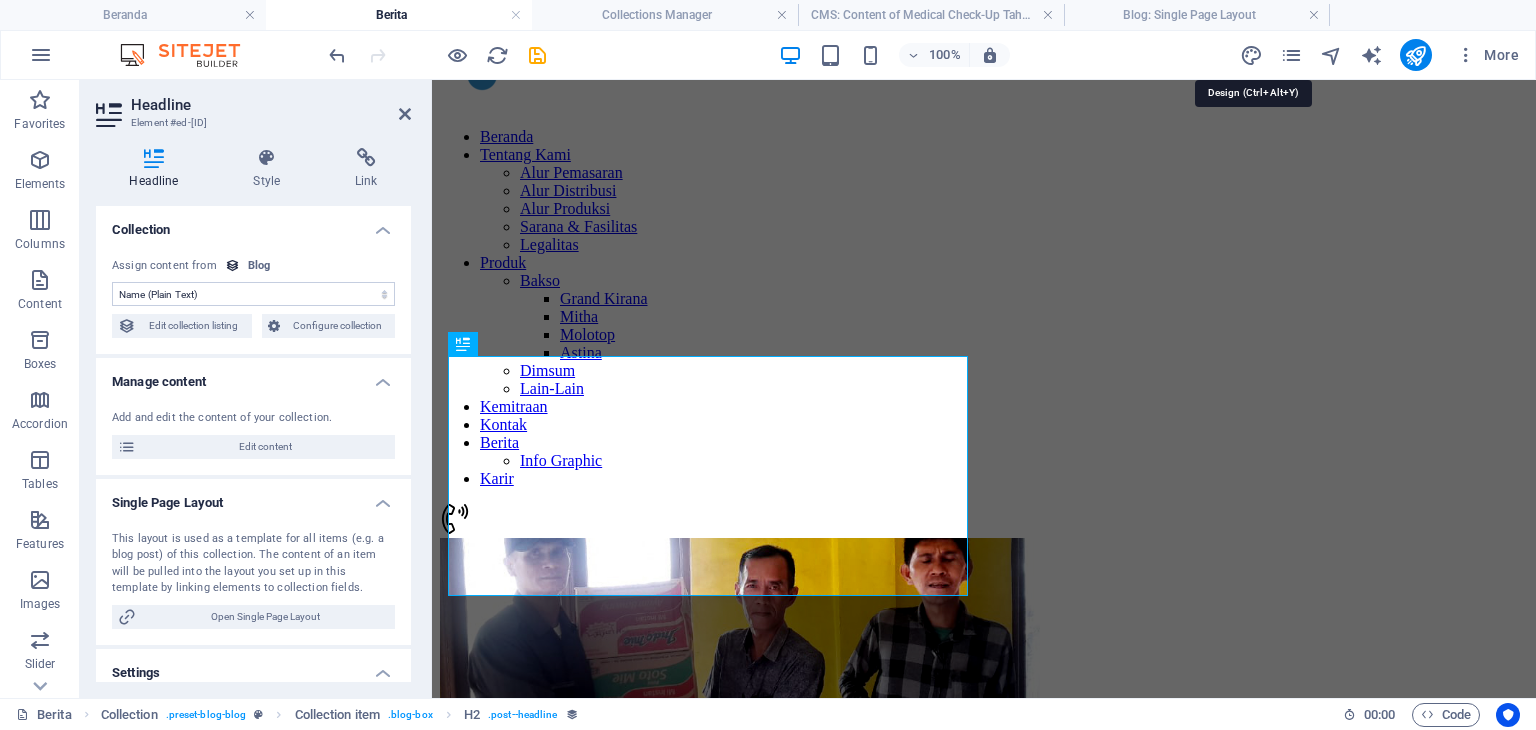 select on "px" 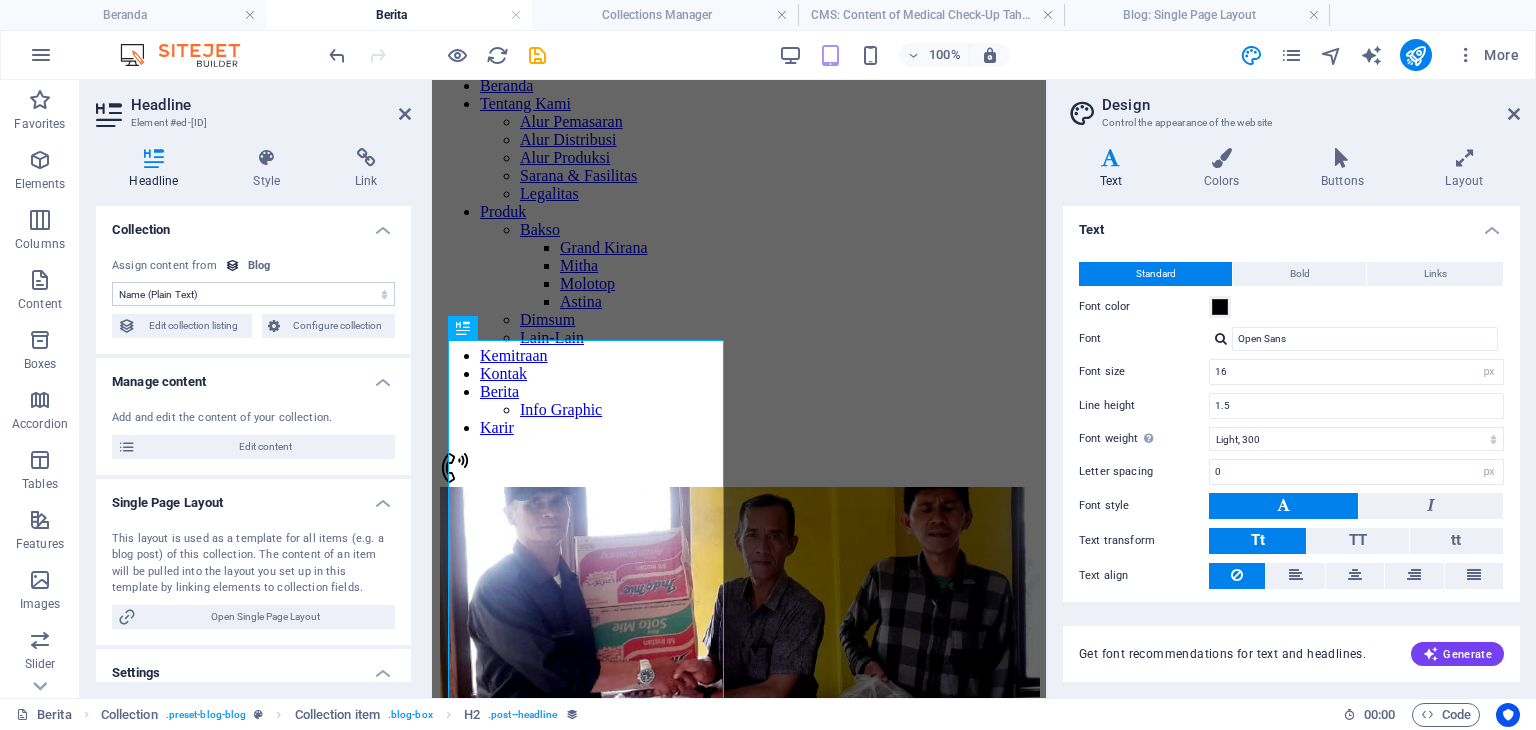 scroll, scrollTop: 151, scrollLeft: 0, axis: vertical 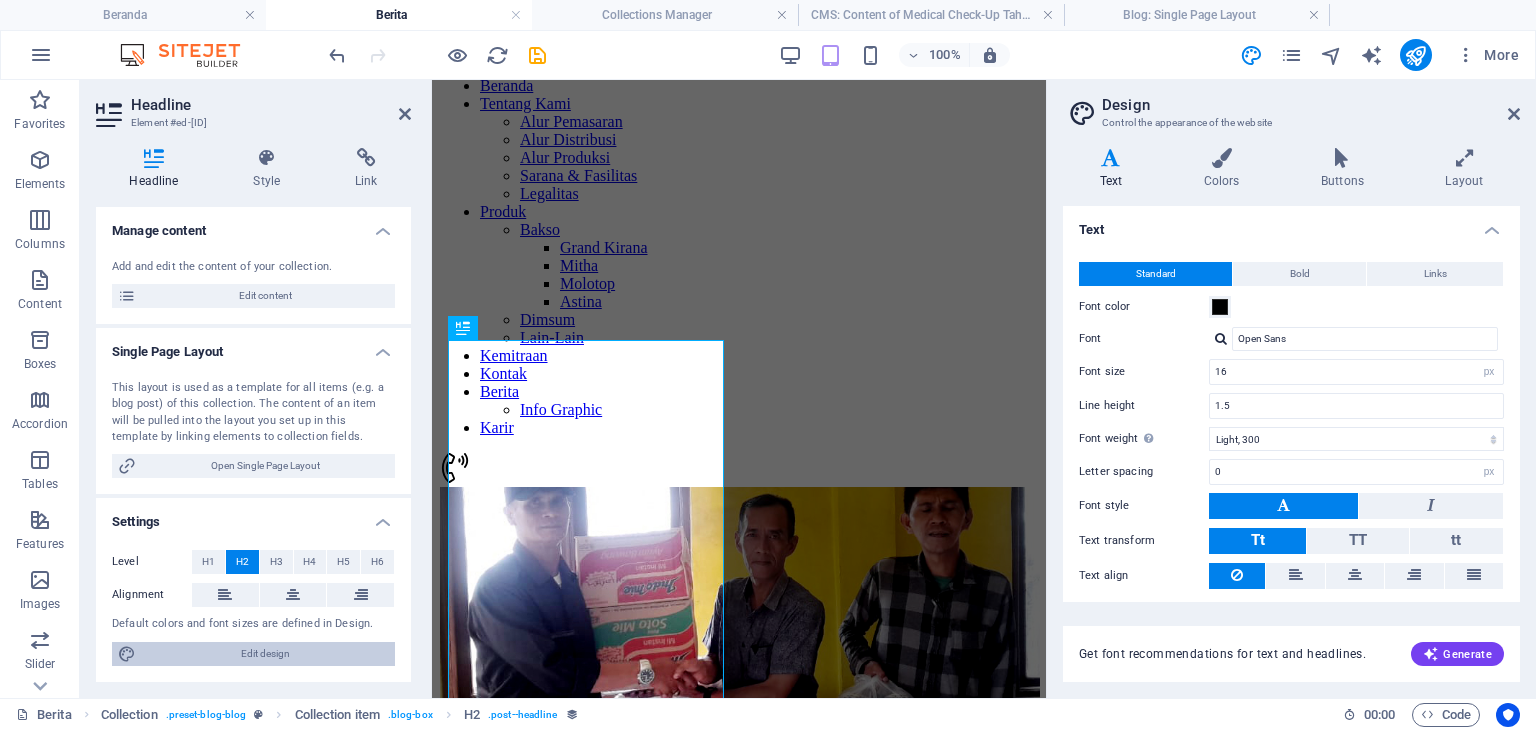 click on "Edit design" at bounding box center [265, 654] 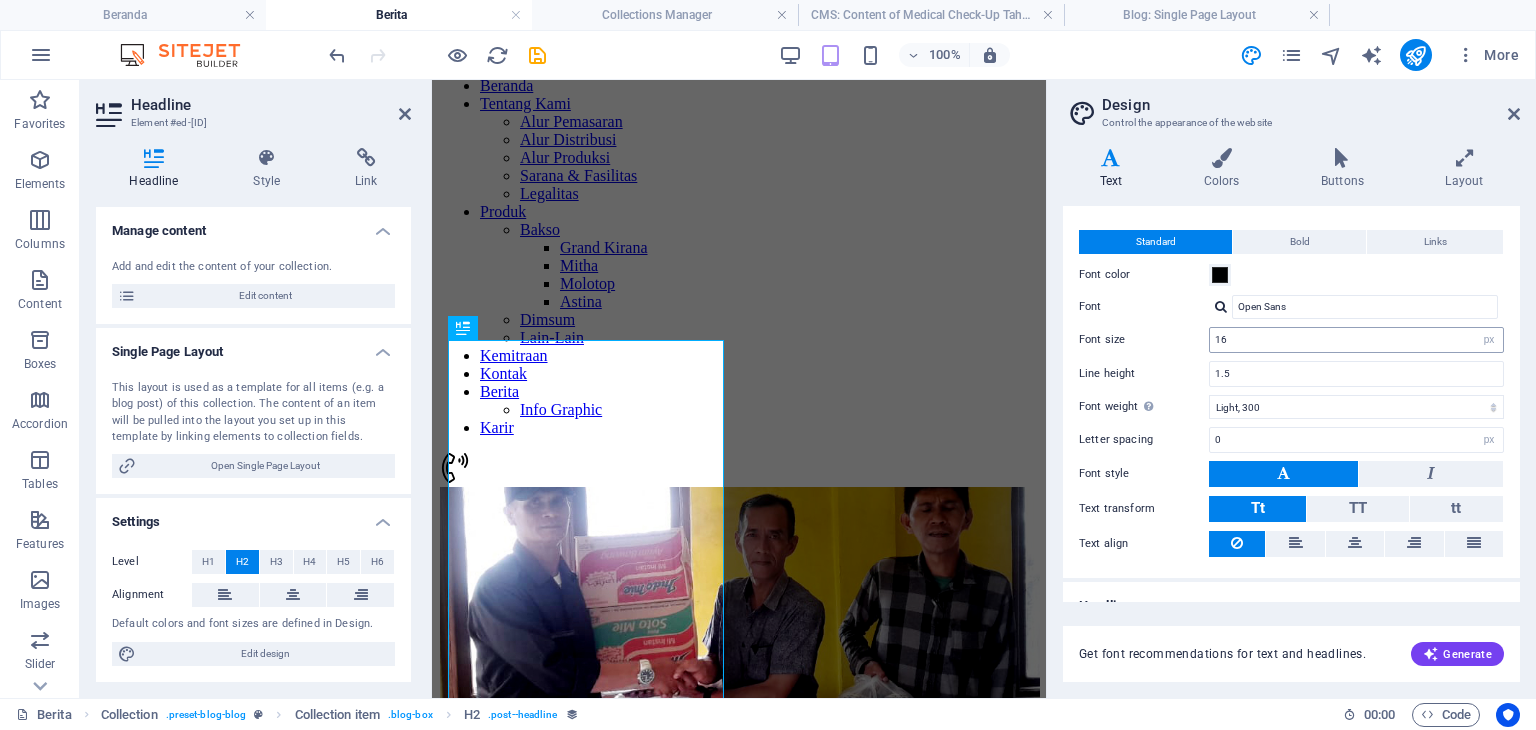 scroll, scrollTop: 57, scrollLeft: 0, axis: vertical 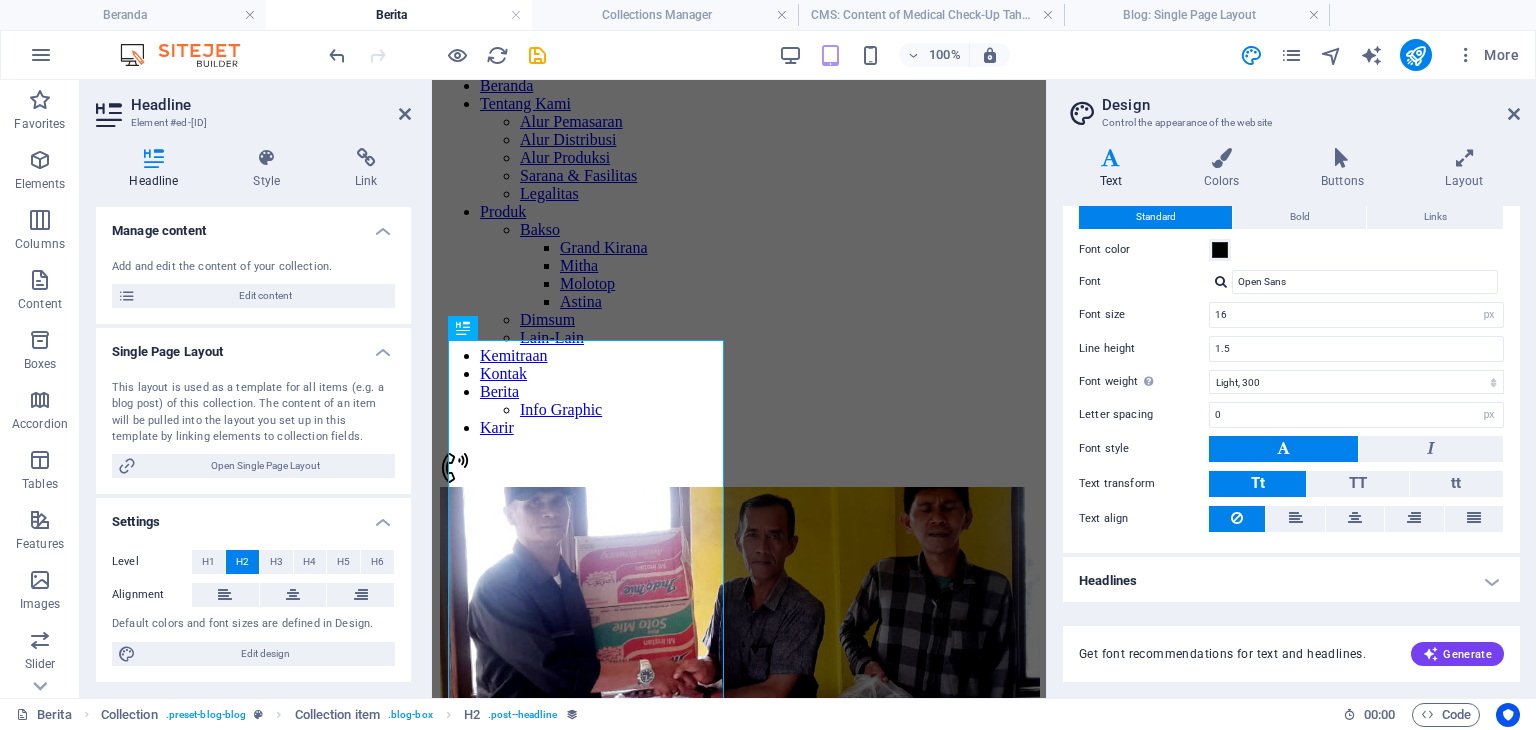 click on "Headlines" at bounding box center [1291, 581] 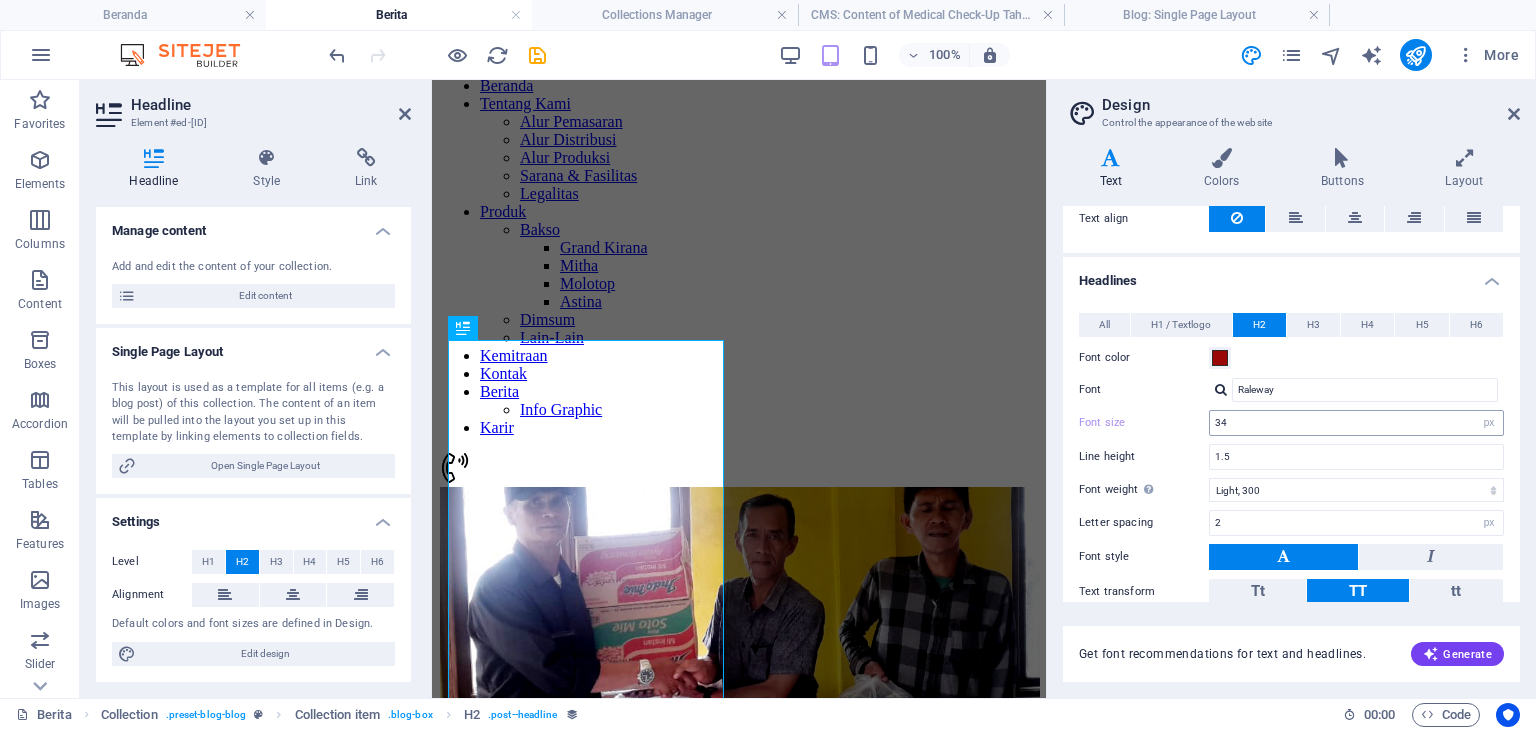 scroll, scrollTop: 457, scrollLeft: 0, axis: vertical 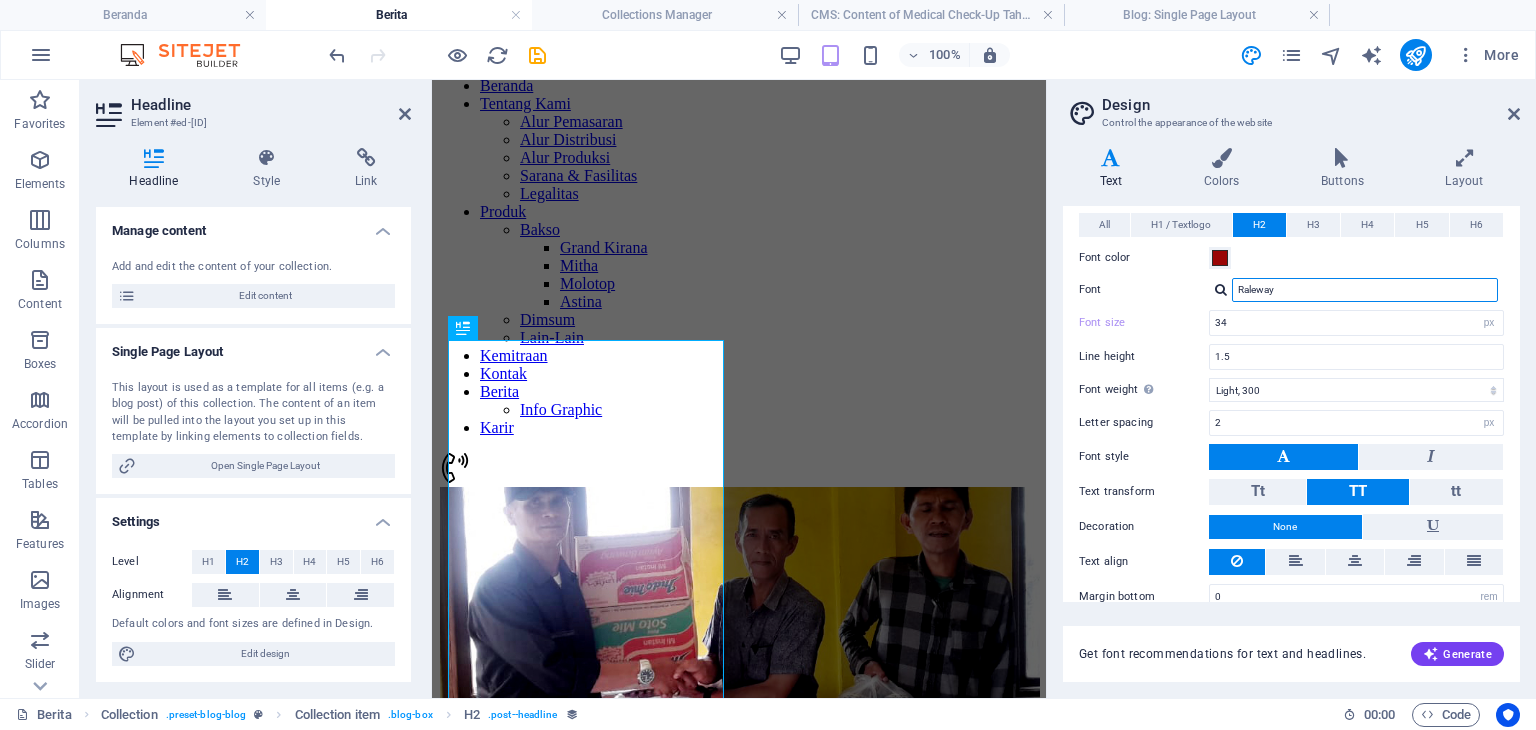click on "Raleway" at bounding box center [1365, 290] 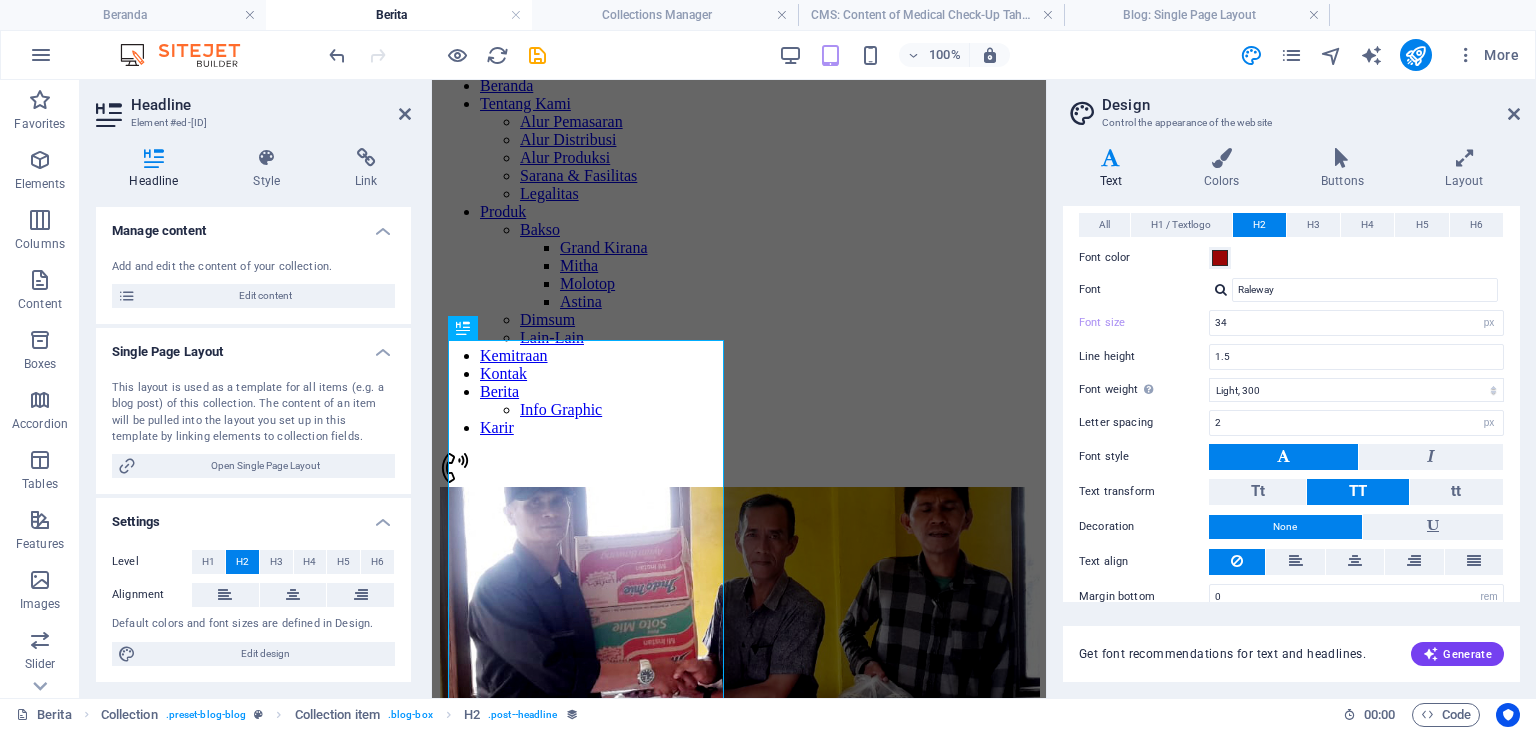 click at bounding box center [1221, 289] 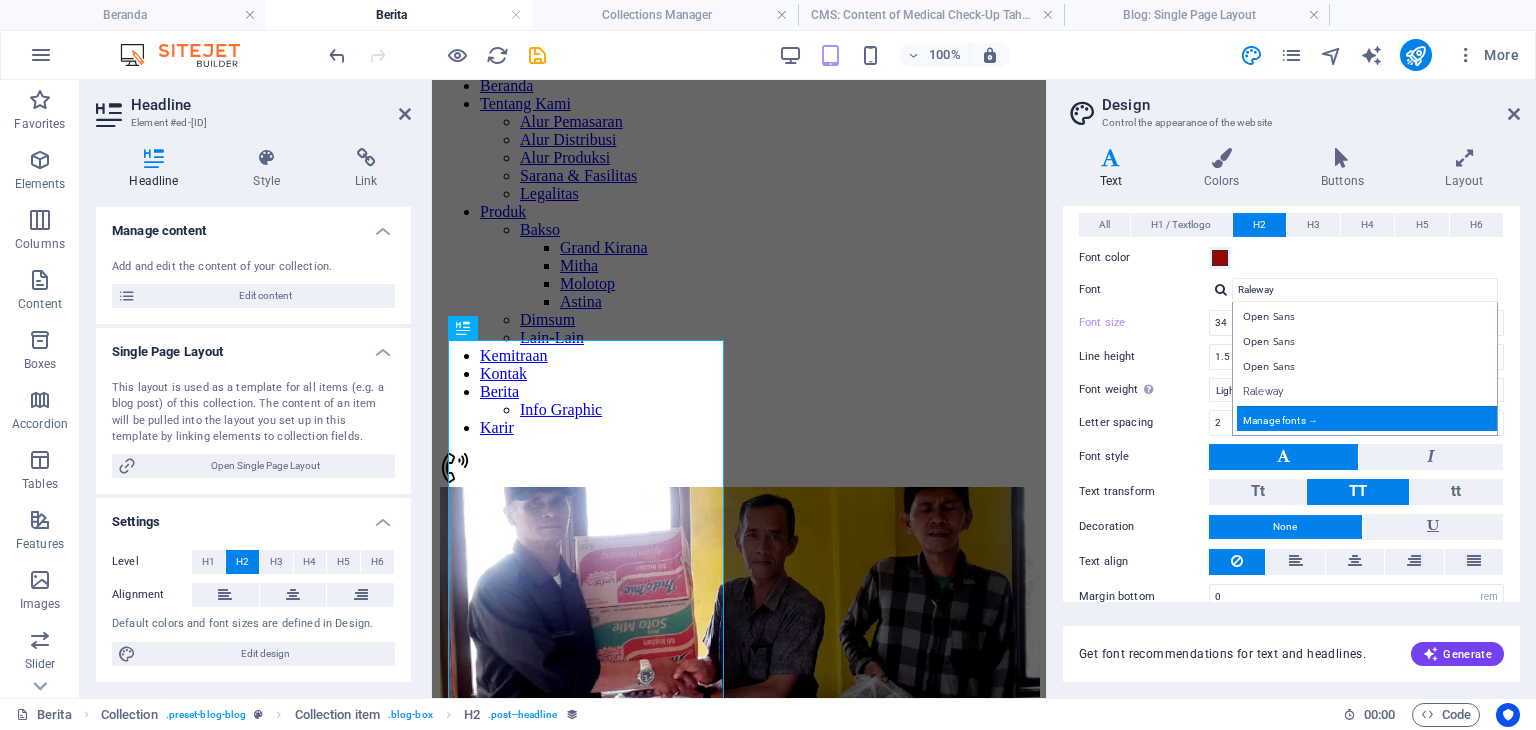 scroll, scrollTop: 479, scrollLeft: 0, axis: vertical 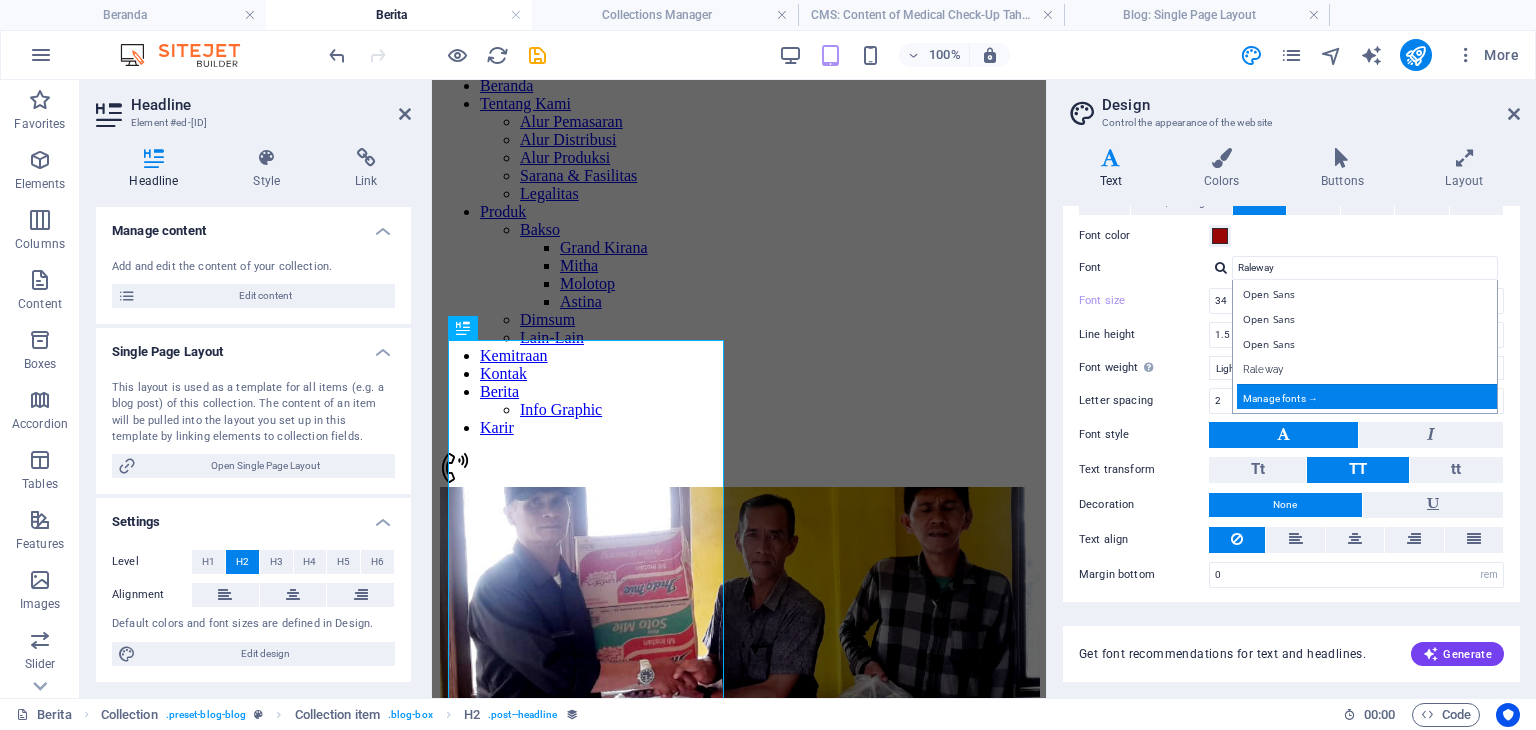 click on "Manage fonts →" at bounding box center [1369, 396] 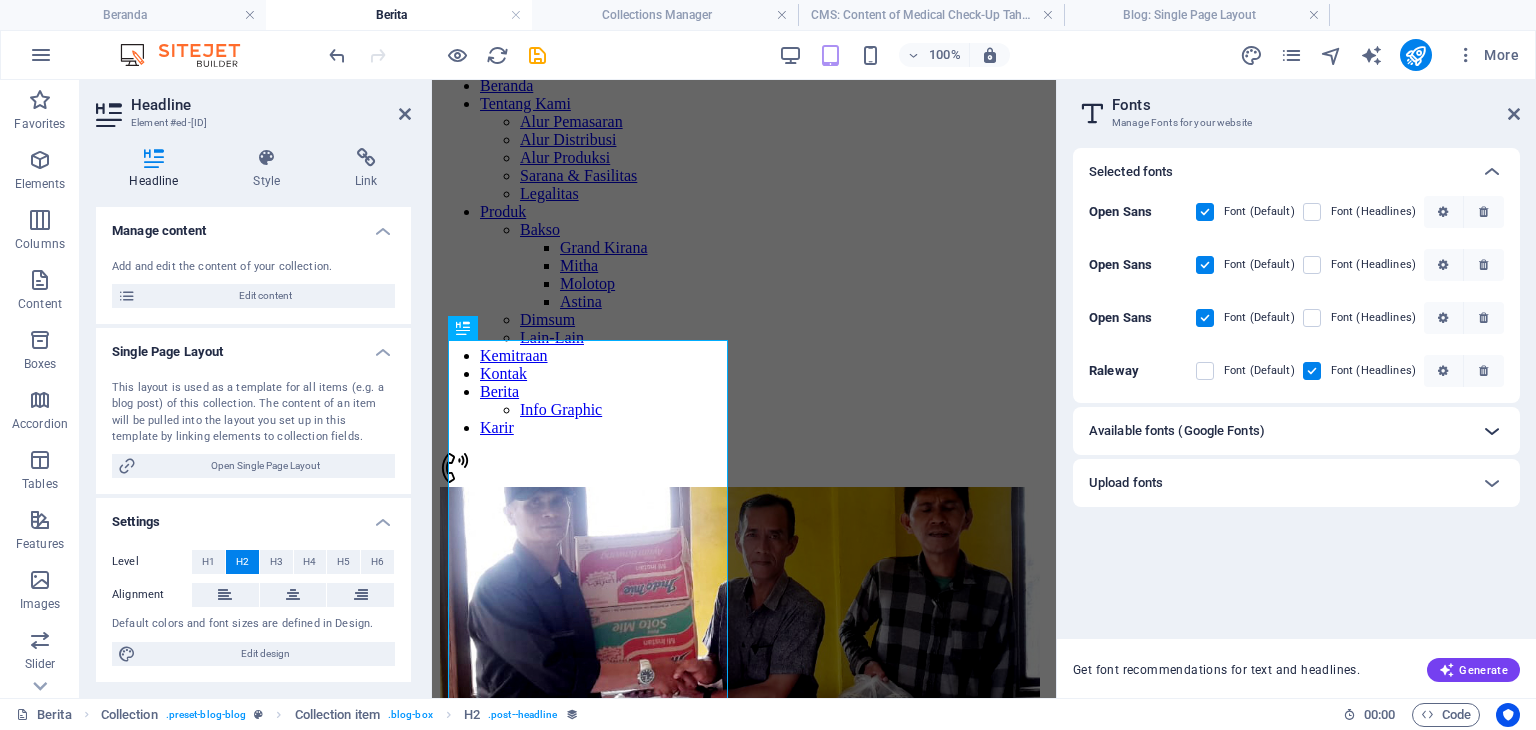 click at bounding box center [1492, 431] 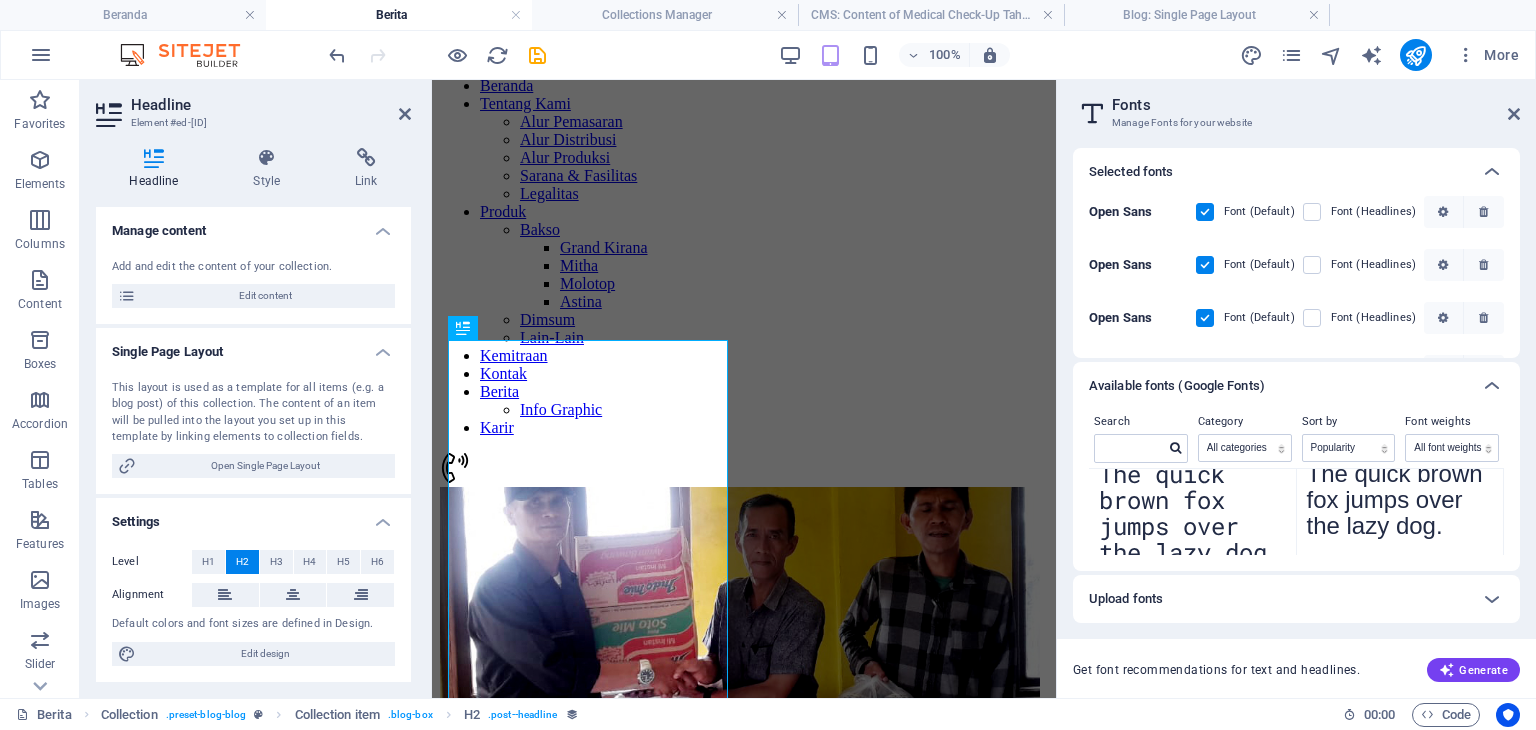 scroll, scrollTop: 900, scrollLeft: 0, axis: vertical 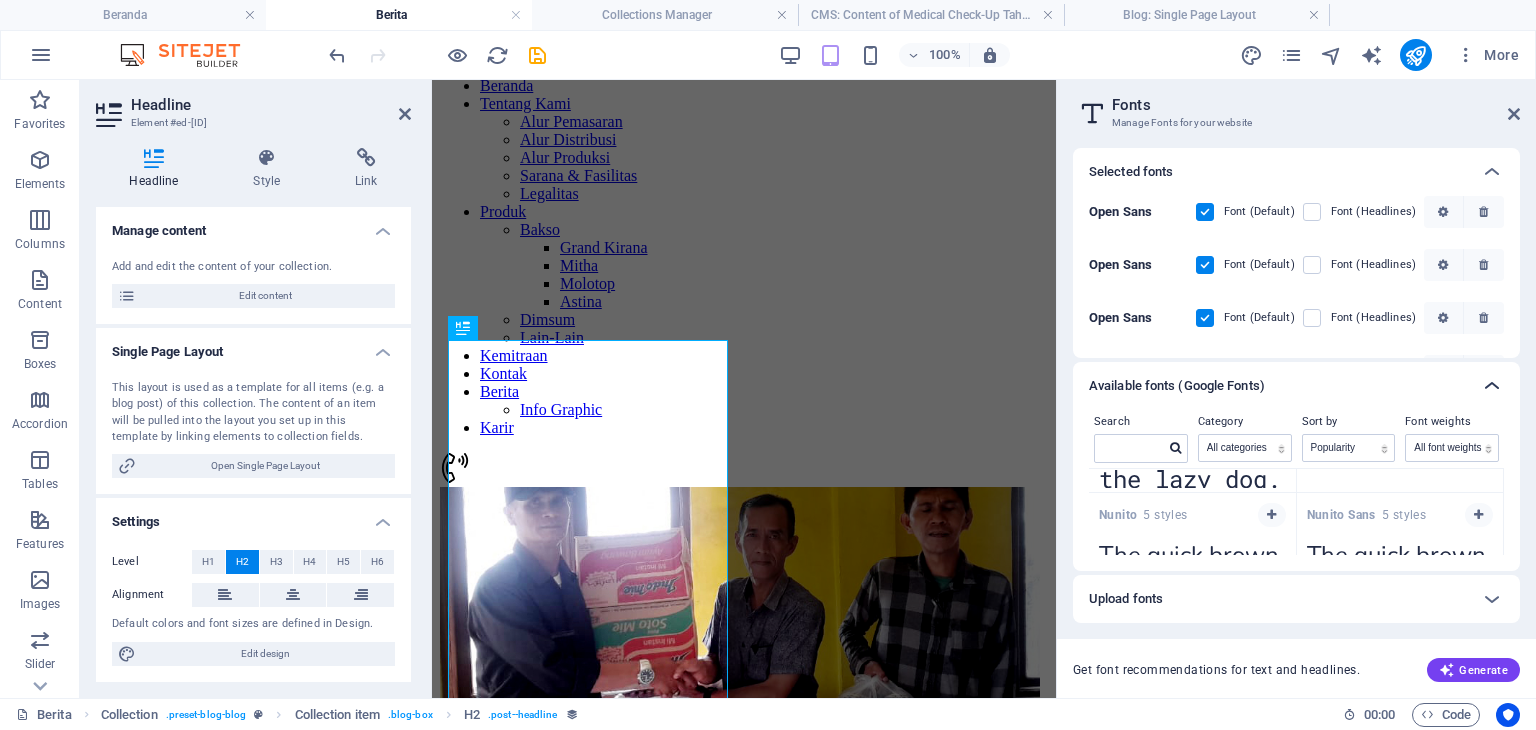 click at bounding box center (1492, 386) 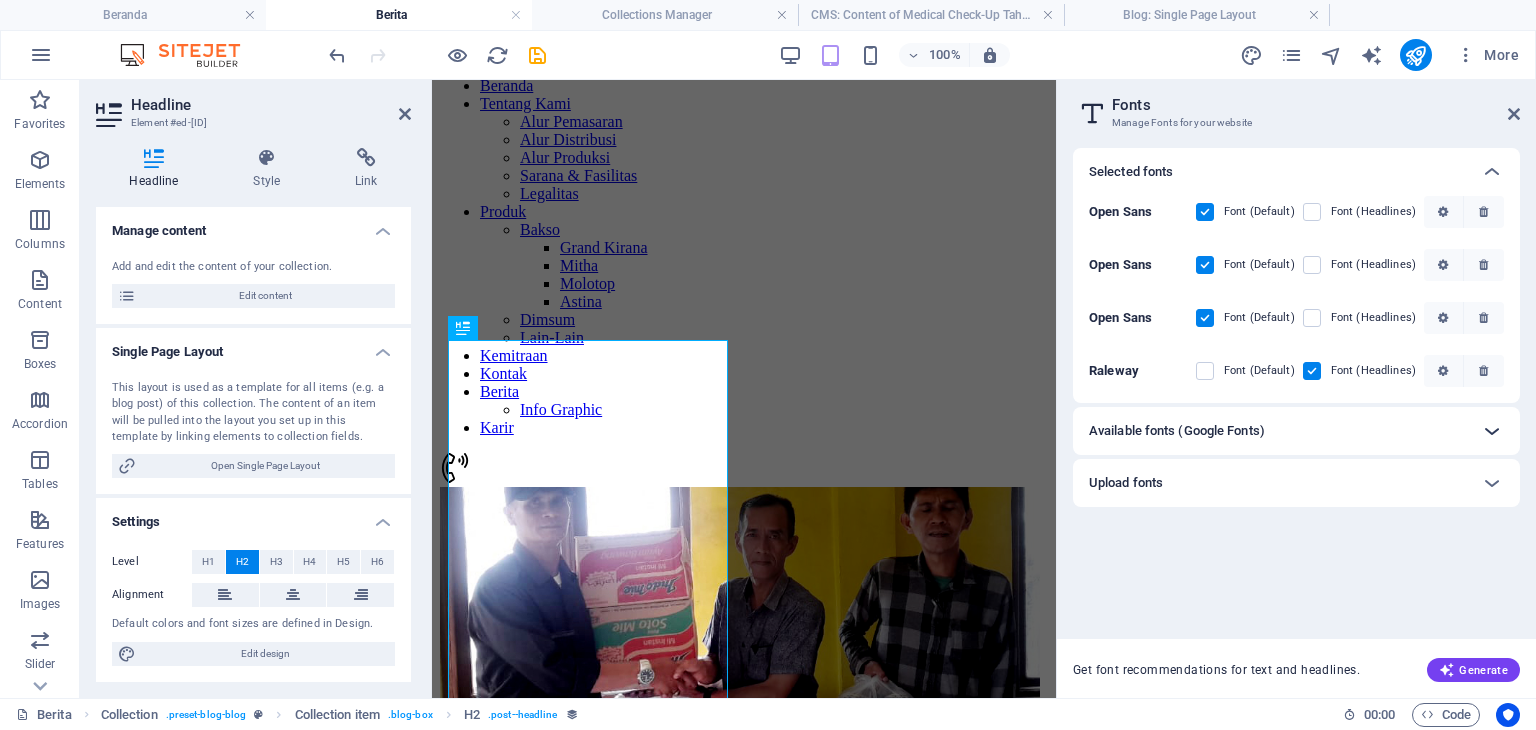 scroll, scrollTop: 0, scrollLeft: 0, axis: both 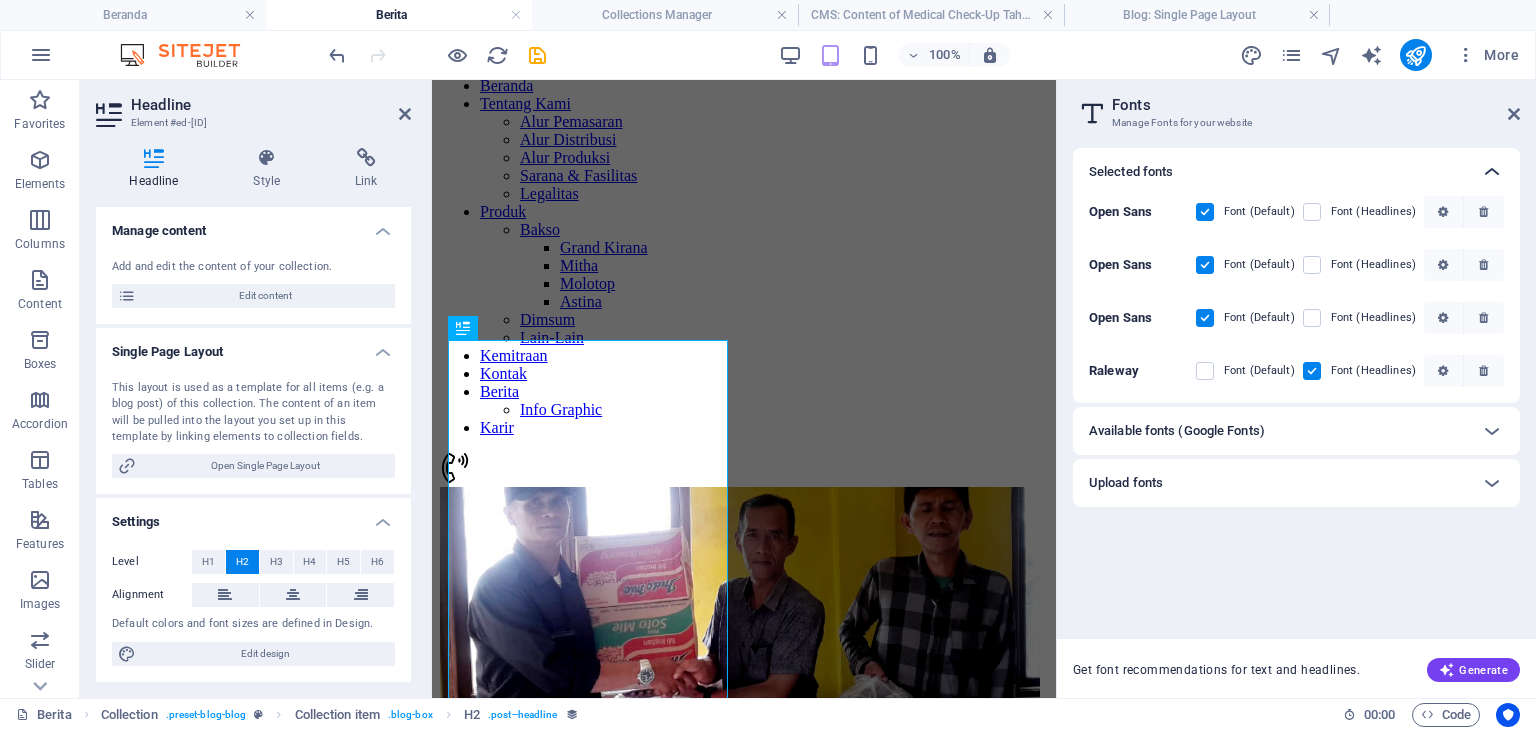 click at bounding box center [1492, 172] 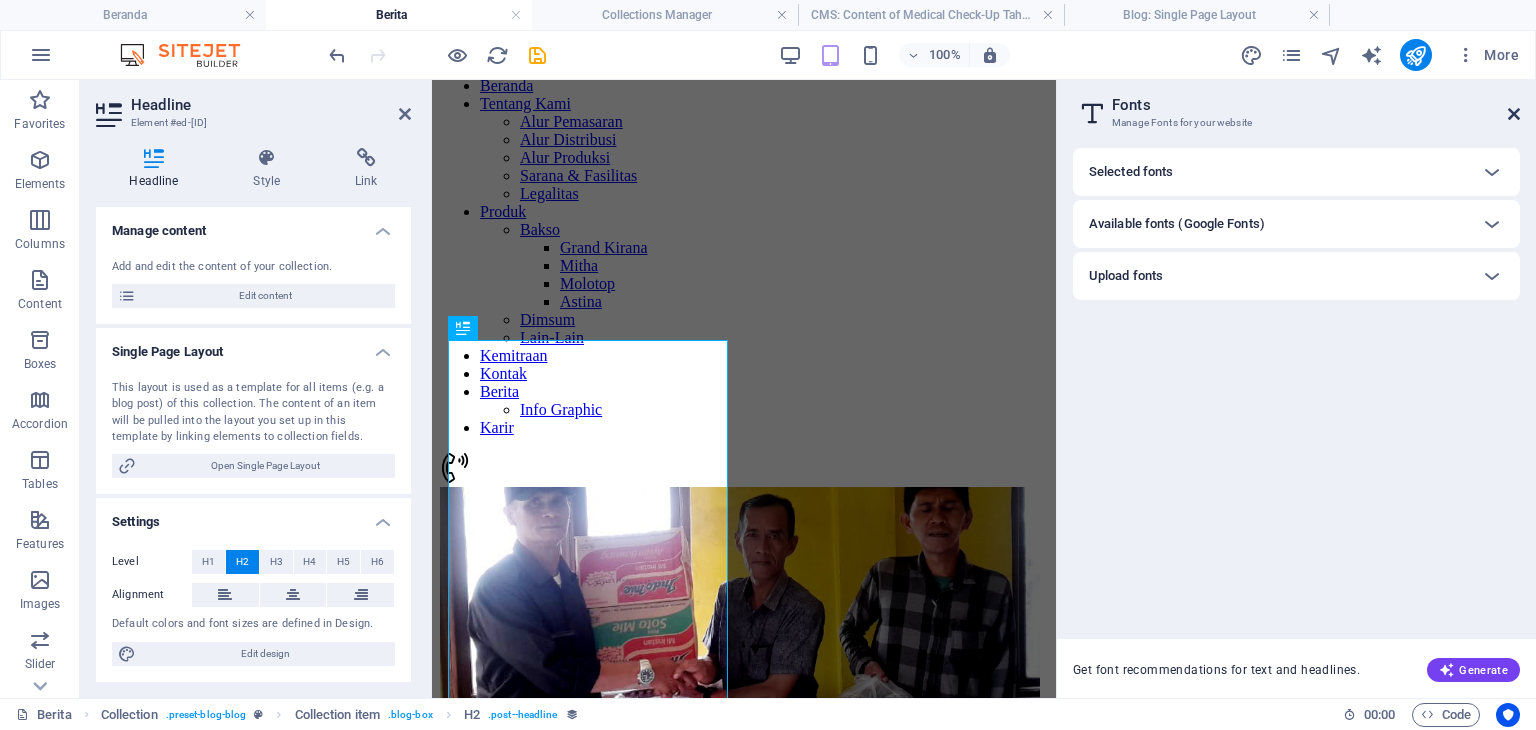 drag, startPoint x: 1512, startPoint y: 113, endPoint x: 848, endPoint y: 155, distance: 665.32697 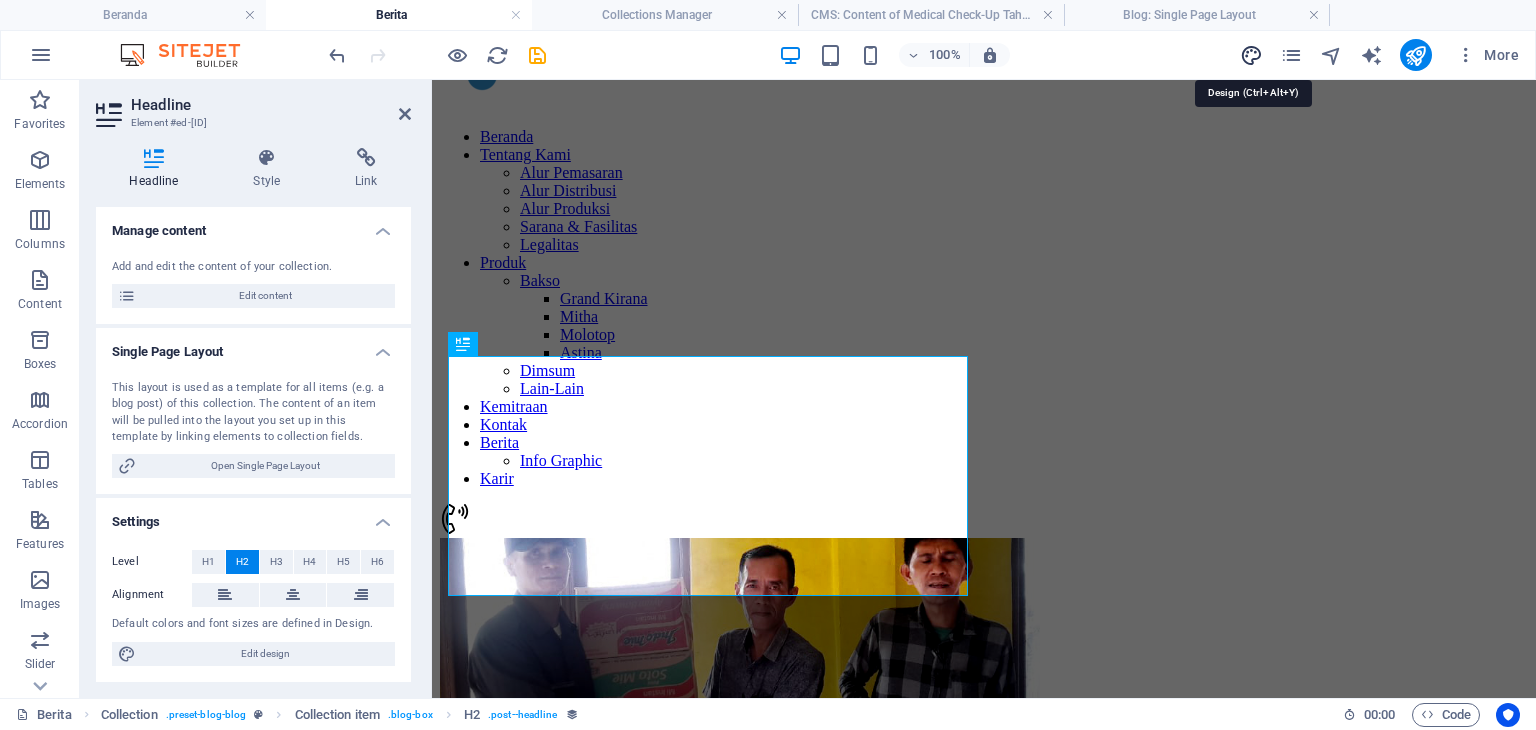 click at bounding box center [1251, 55] 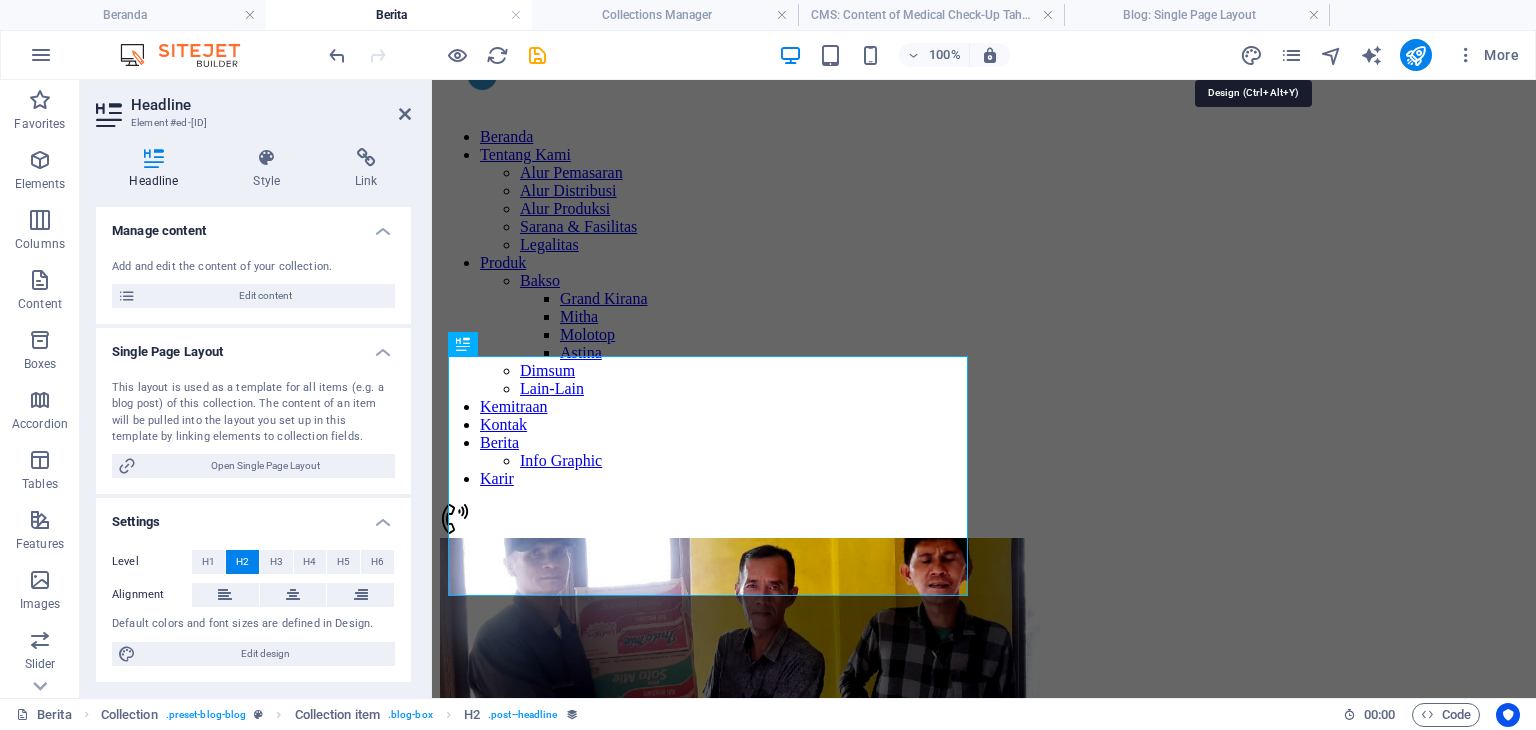 select on "px" 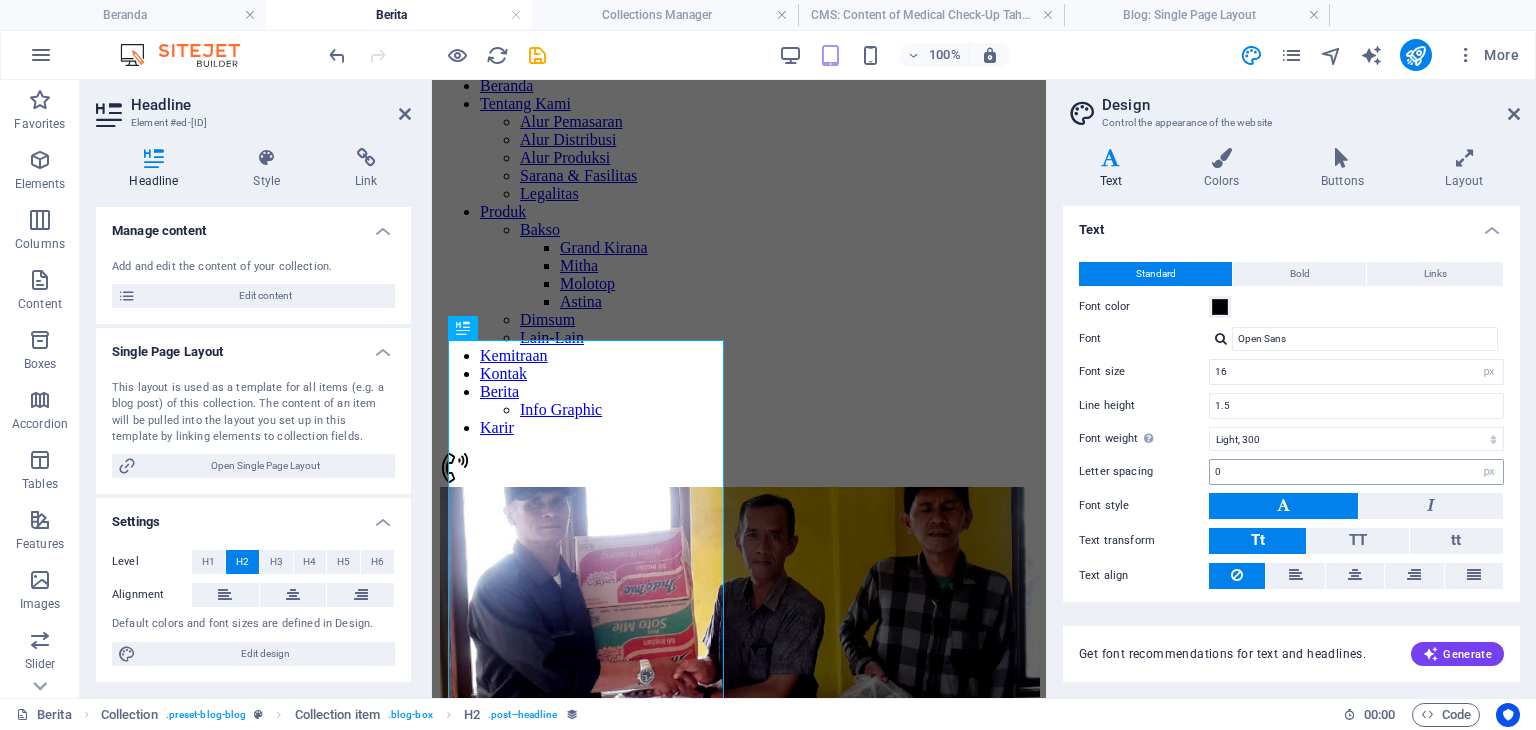 type on "34" 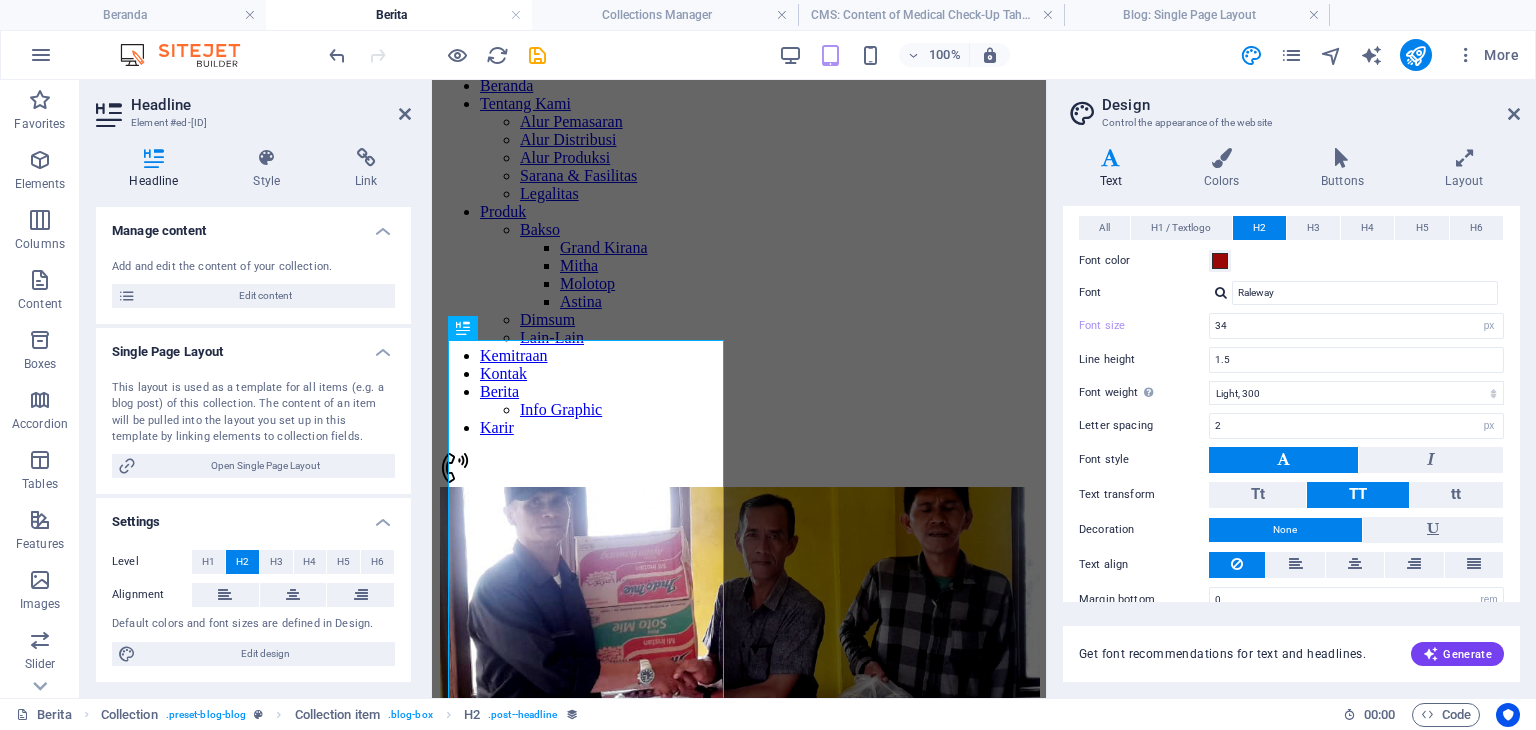 scroll, scrollTop: 479, scrollLeft: 0, axis: vertical 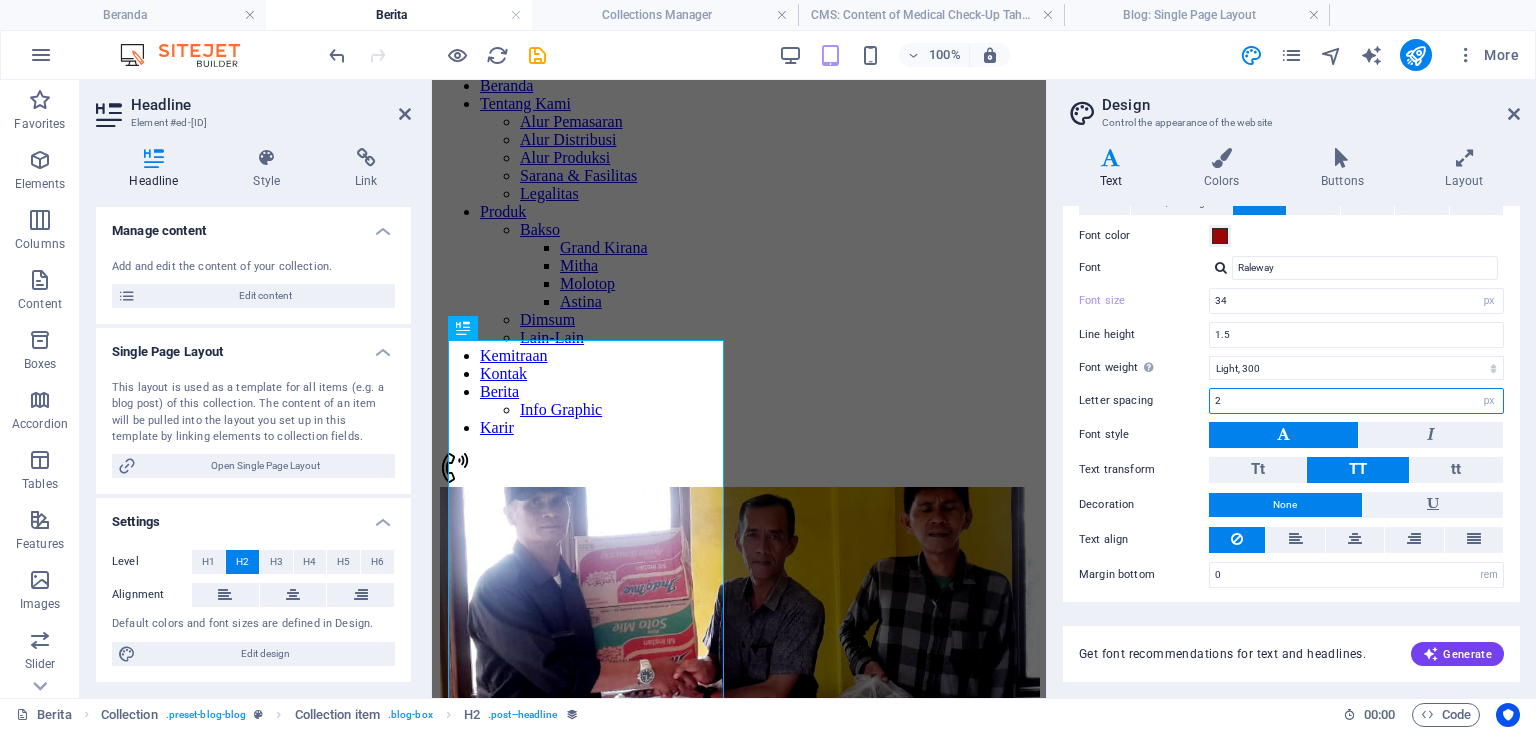 click on "2" at bounding box center [1356, 401] 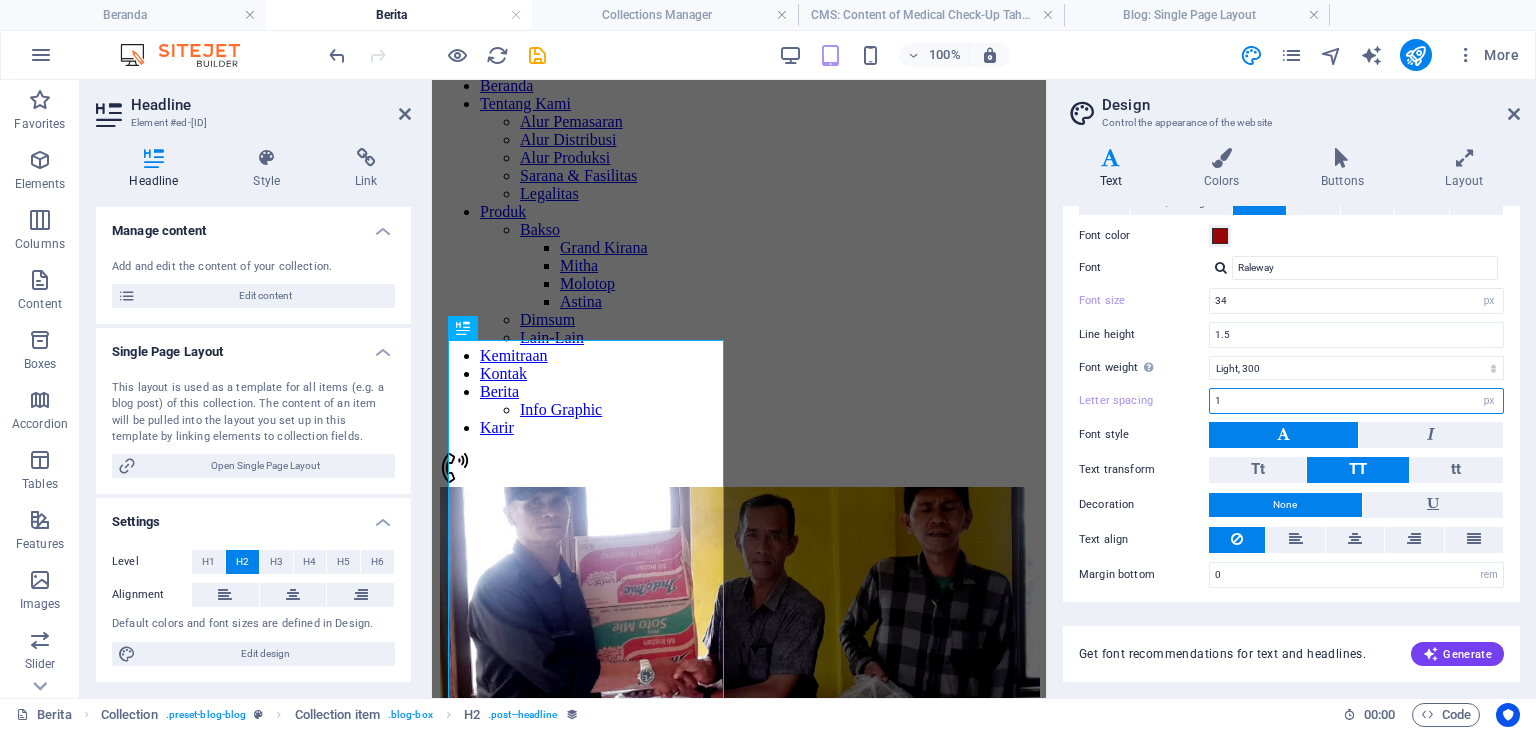 type on "1" 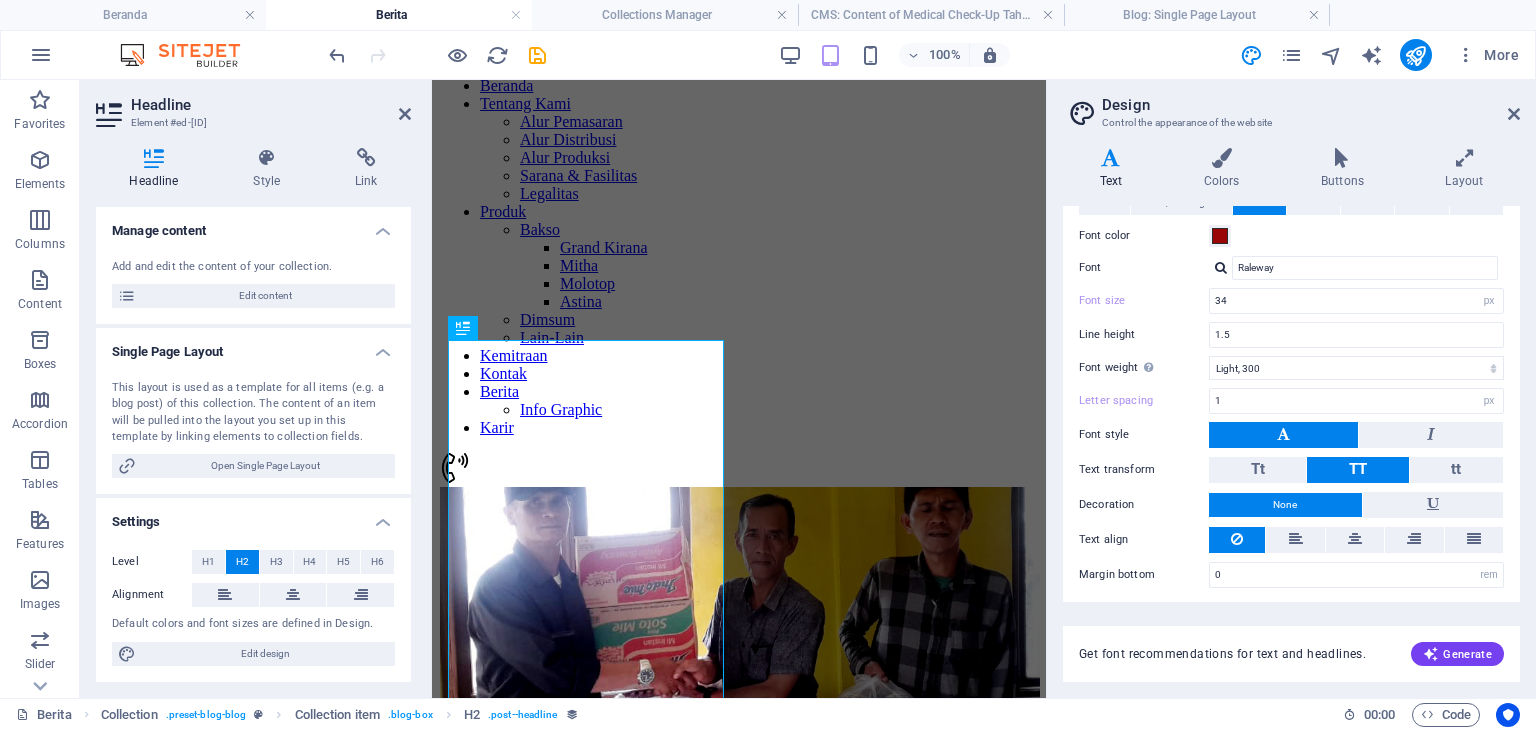 click at bounding box center [1283, 435] 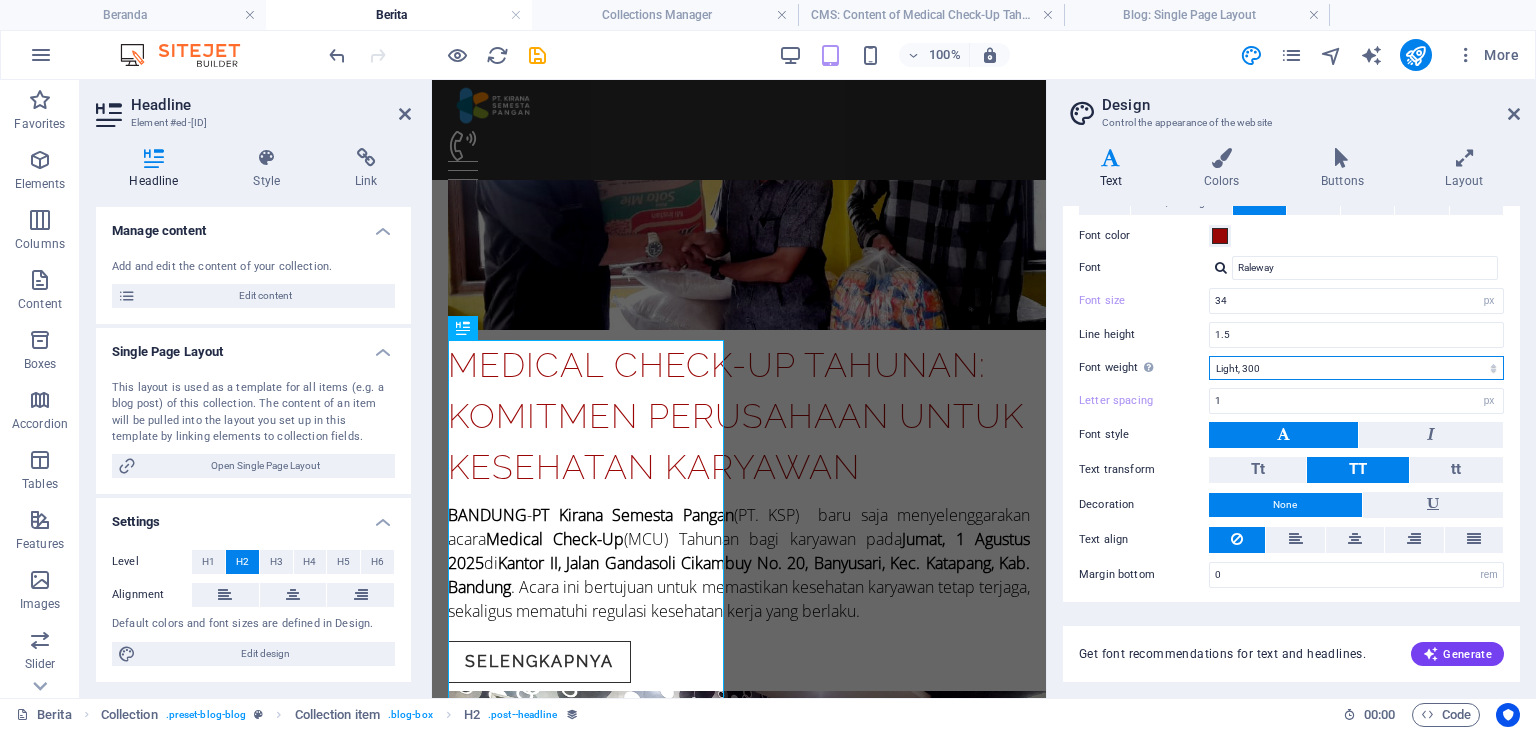 click on "Thin, 100 Extra-light, 200 Light, 300 Regular, 400 Medium, 500 Semi-bold, 600 Bold, 700 Extra-bold, 800 Black, 900" at bounding box center (1356, 368) 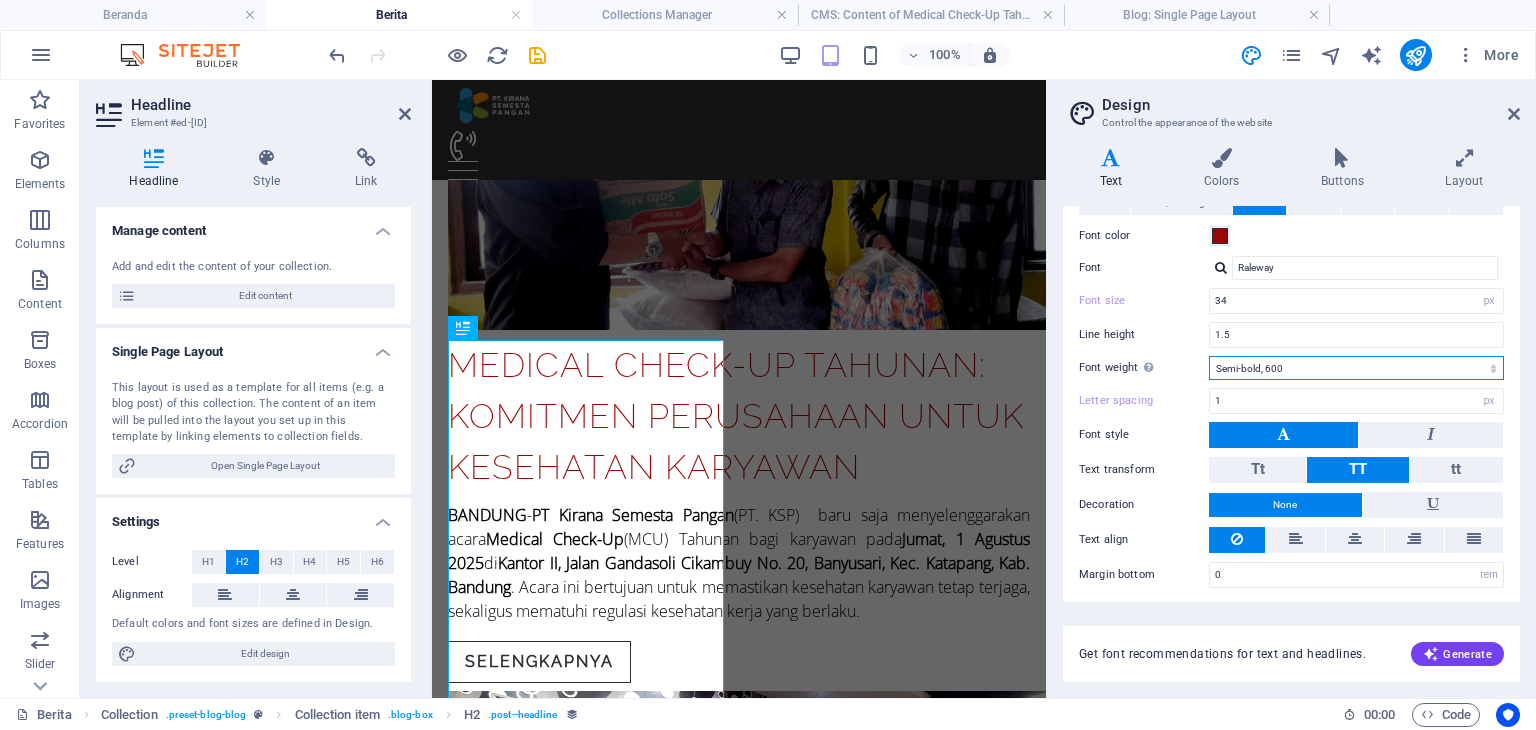 click on "Thin, 100 Extra-light, 200 Light, 300 Regular, 400 Medium, 500 Semi-bold, 600 Bold, 700 Extra-bold, 800 Black, 900" at bounding box center (1356, 368) 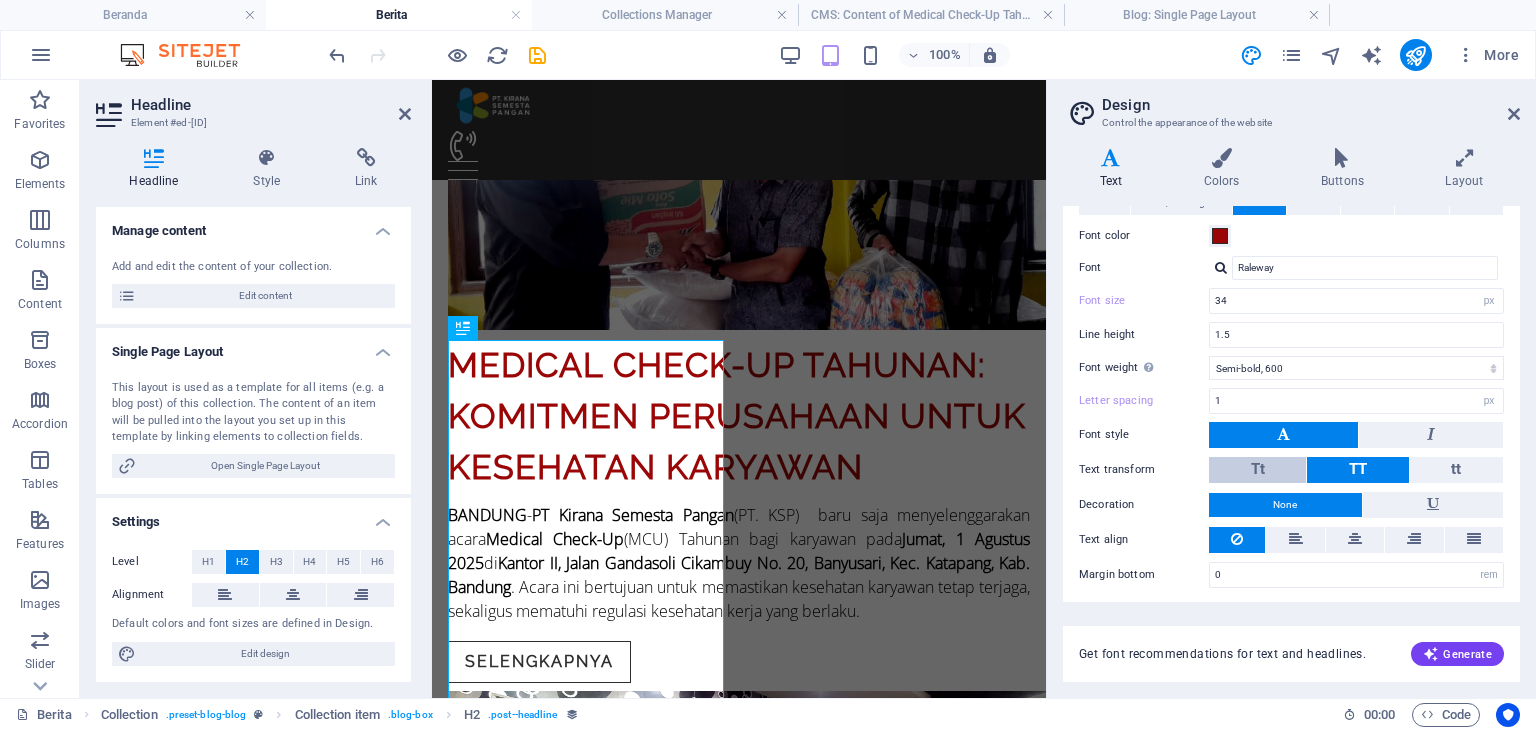 click on "Tt" at bounding box center (1257, 470) 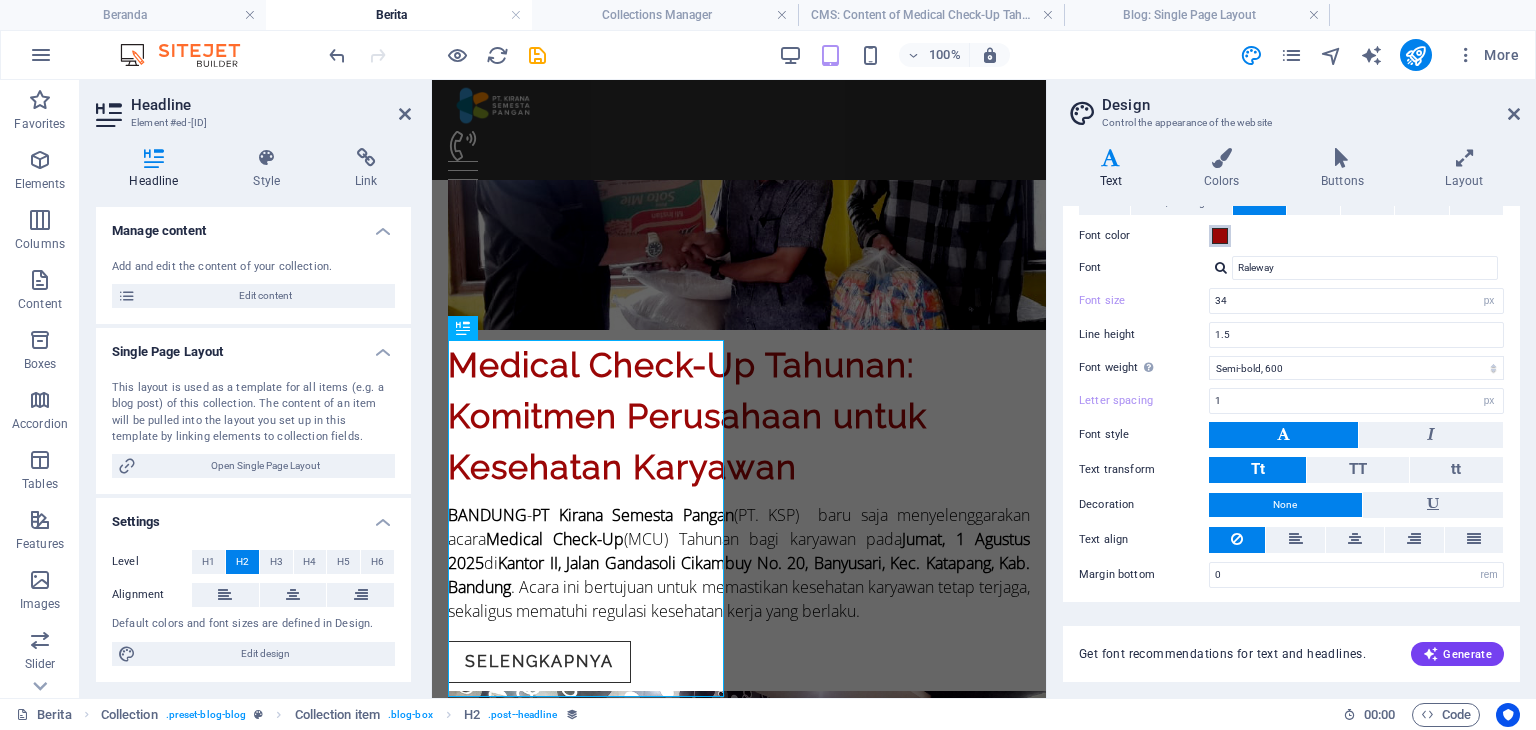 click at bounding box center [1220, 236] 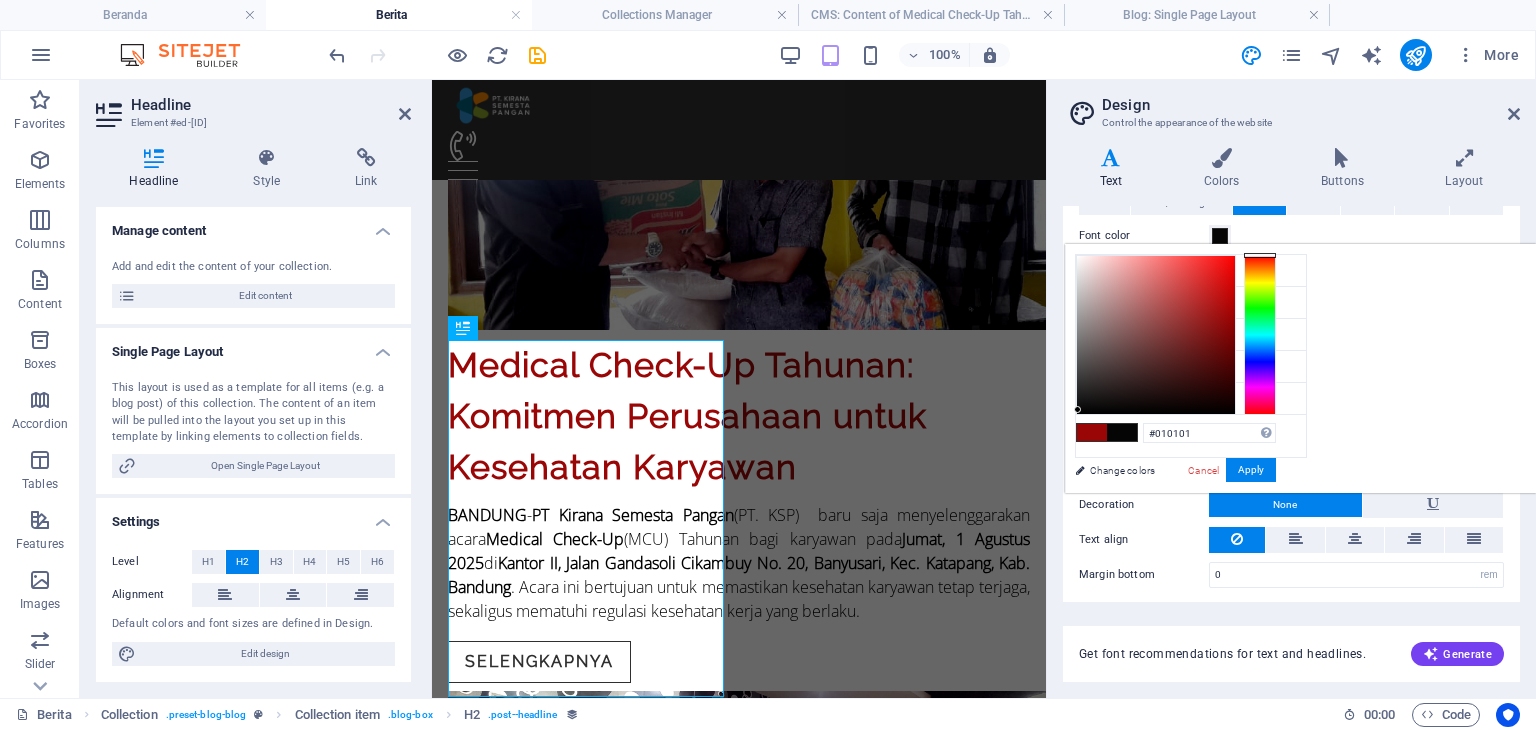 type on "#000000" 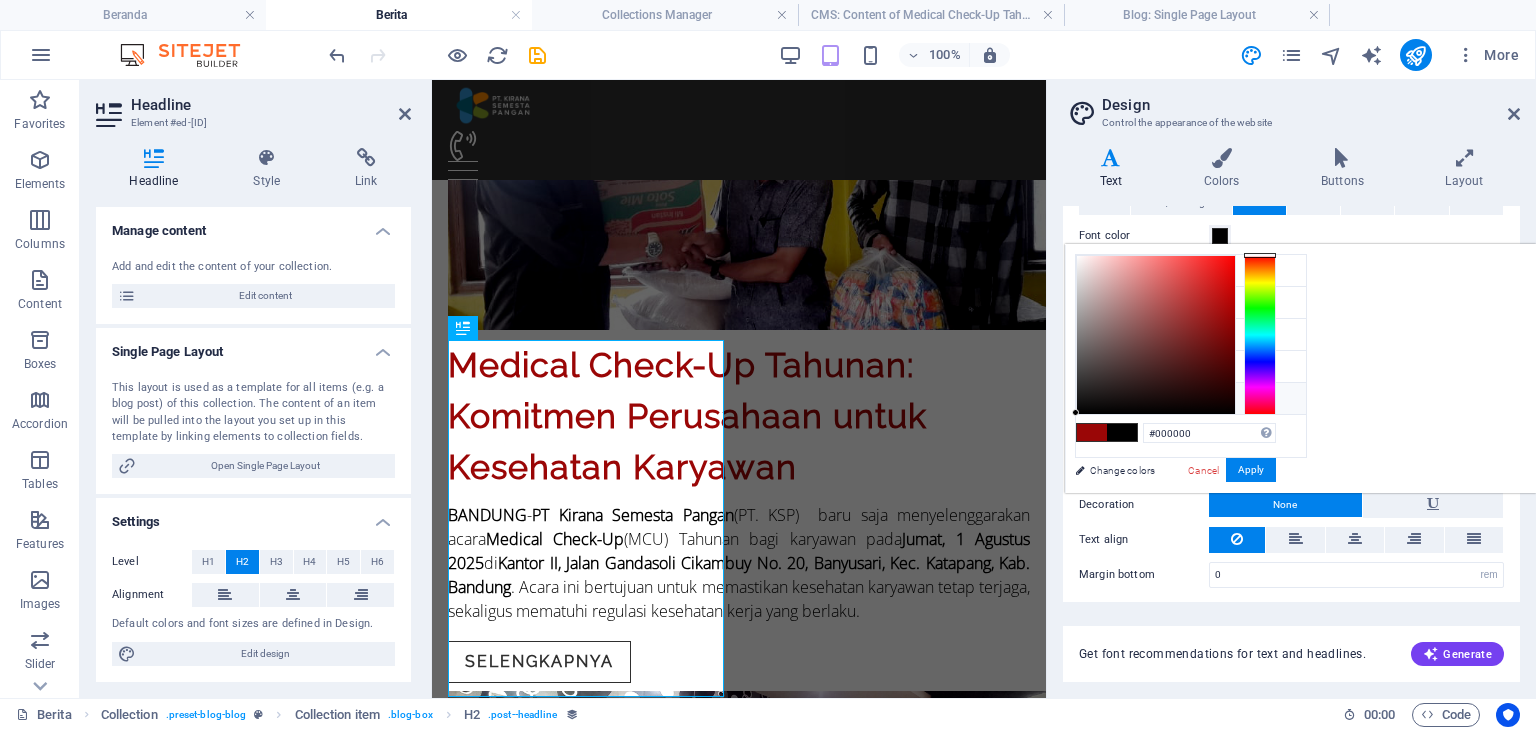 drag, startPoint x: 1347, startPoint y: 359, endPoint x: 1324, endPoint y: 425, distance: 69.89278 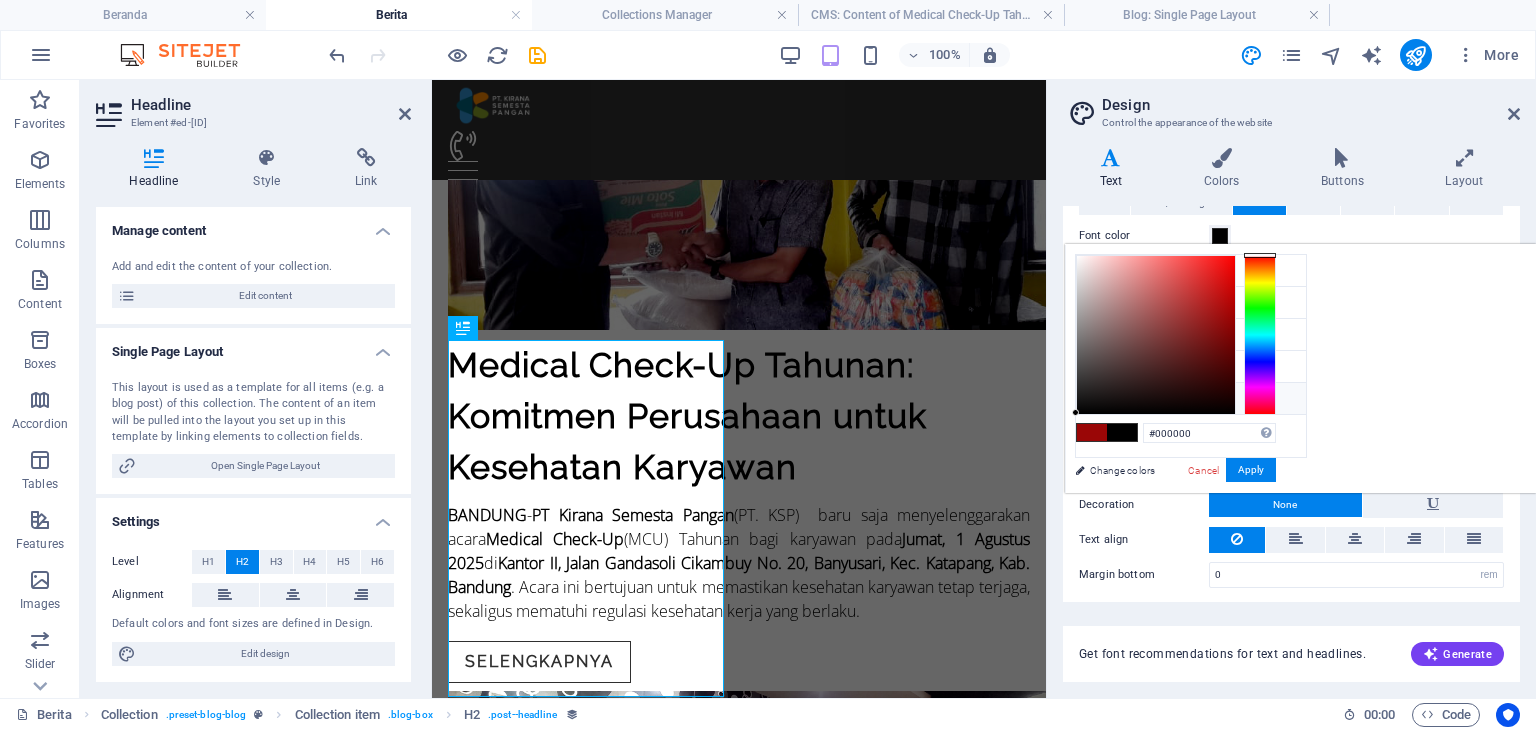 click on "All H1 / Textlogo H2 H3 H4 H5 H6 Font color Font Raleway Line height 1.5 Font weight To display the font weight correctly, it may need to be enabled. Manage Fonts Thin, 100 Extra-light, 200 Light, 300 Regular, 400 Medium, 500 Semi-bold, 600 Bold, 700 Extra-bold, 800 Black, 900 Letter spacing 2 rem px Font style Text transform Tt TT tt Decoration None Text align Margin bottom 0 rem px vh Font color Font Raleway Font size 2.8 rem px em % Line height 1.5 Font weight To display the font weight correctly, it may need to be enabled. Manage Fonts Thin, 100 Extra-light, 200 Light, 300 Regular, 400 Medium, 500 Semi-bold, 600 Bold, 700 Extra-bold, 800 Black, 900 Letter spacing 2 rem px Font style Text transform Tt TT tt Decoration None Text align Margin bottom 0 rem px vh Font color Font Raleway Open Sans Open Sans Open Sans Raleway Manage fonts → Font size 34 rem px em % Line height 1.5 Font weight To display the font weight correctly, it may need to be enabled. Manage Fonts Thin, 100 Extra-light, 200 Light, 300" at bounding box center [1291, 389] 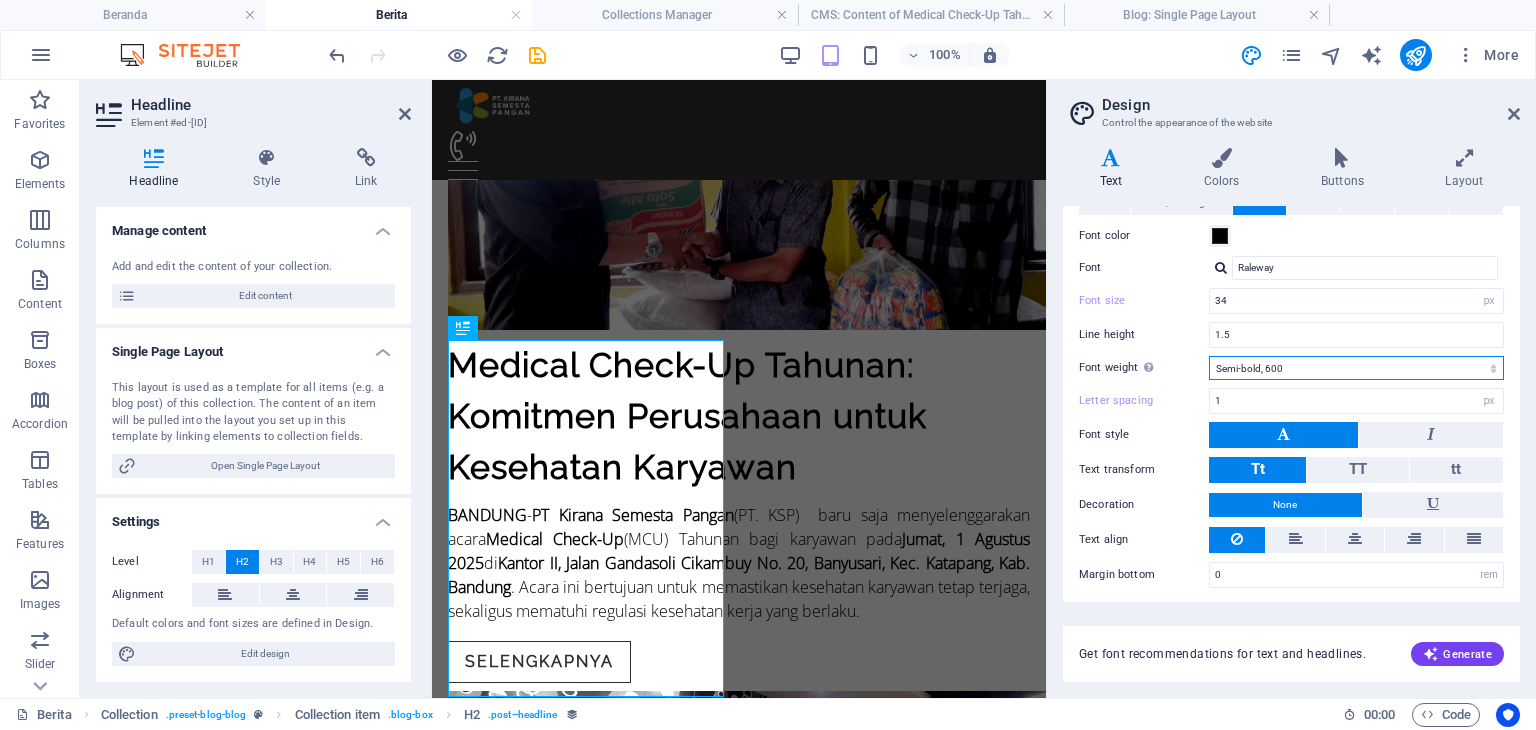 click on "Thin, 100 Extra-light, 200 Light, 300 Regular, 400 Medium, 500 Semi-bold, 600 Bold, 700 Extra-bold, 800 Black, 900" at bounding box center (1356, 368) 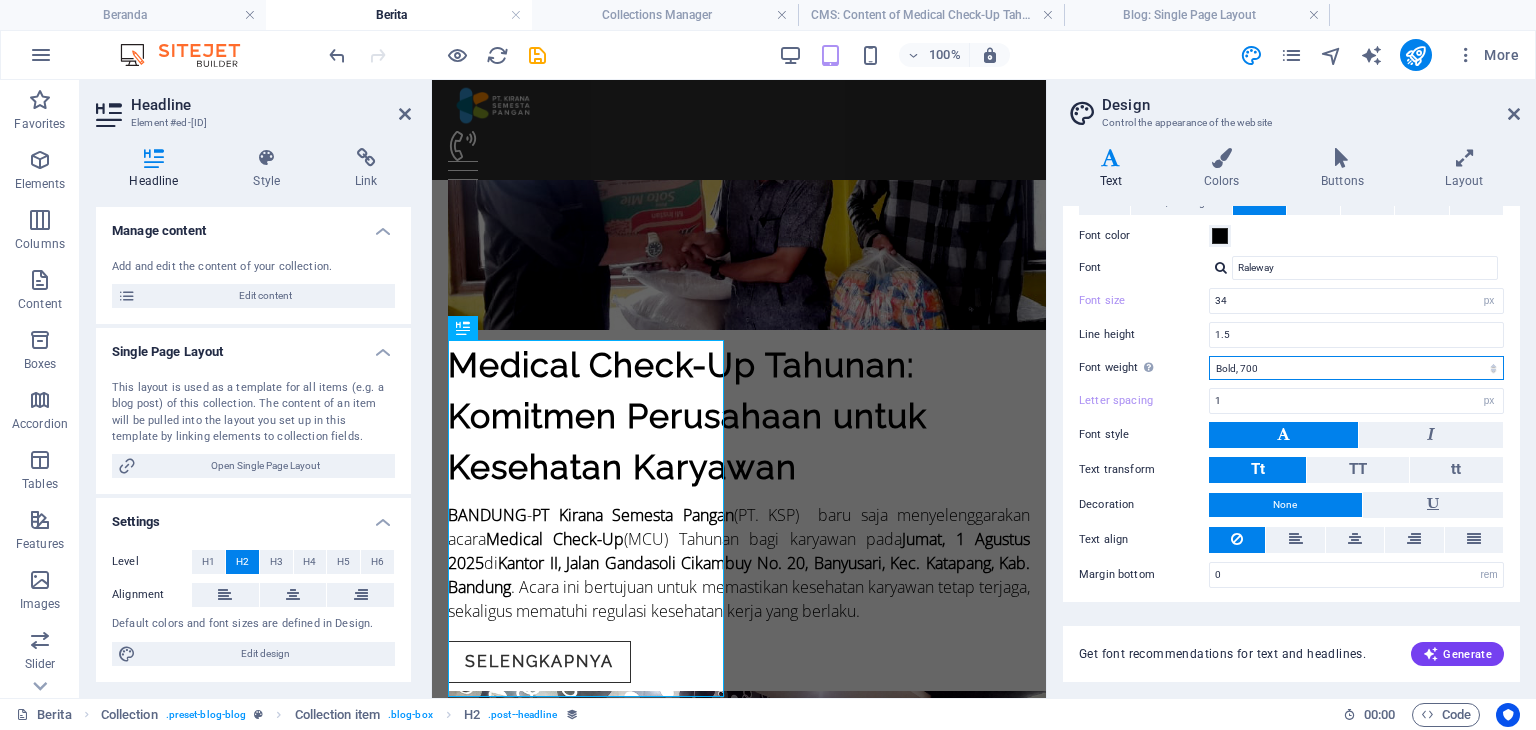 click on "Thin, 100 Extra-light, 200 Light, 300 Regular, 400 Medium, 500 Semi-bold, 600 Bold, 700 Extra-bold, 800 Black, 900" at bounding box center (1356, 368) 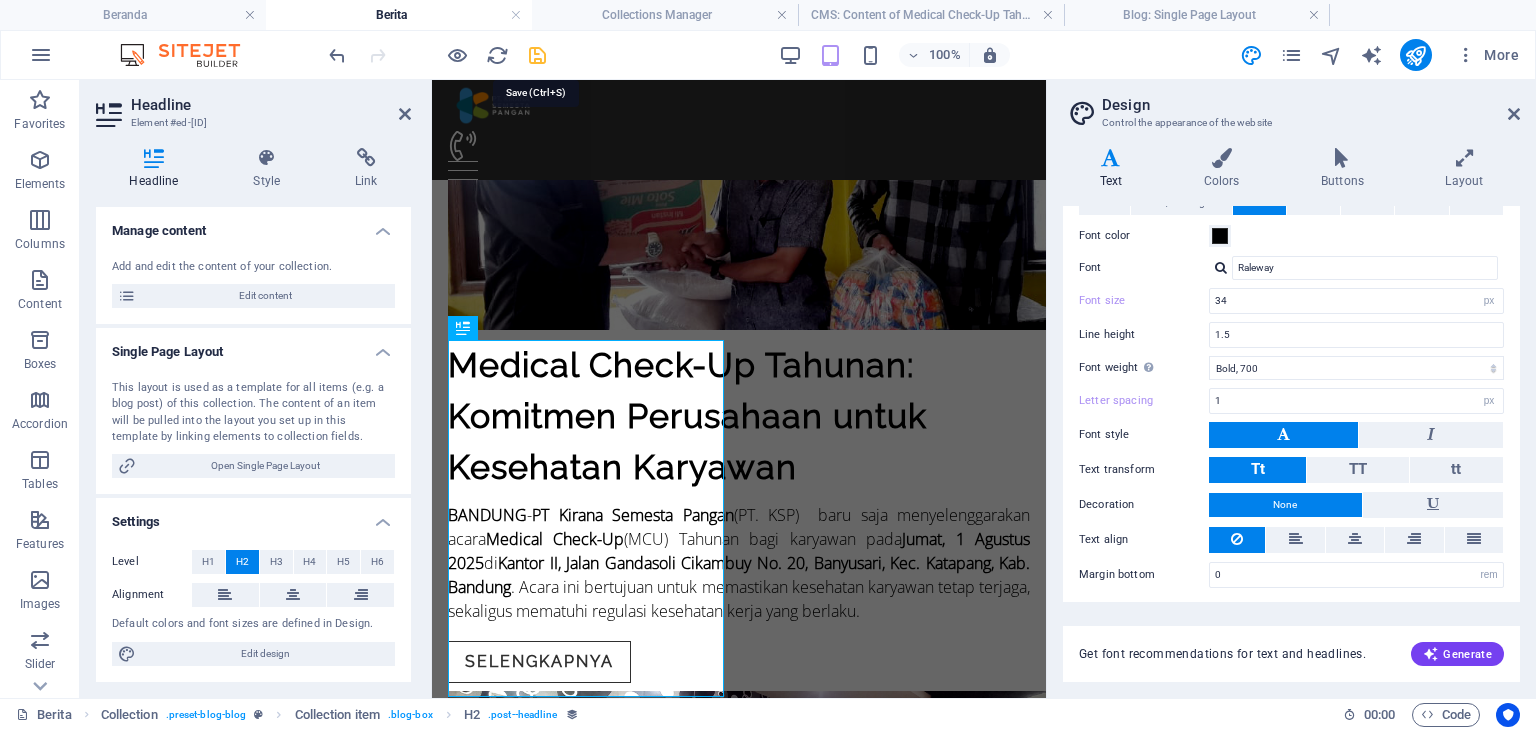 click at bounding box center [537, 55] 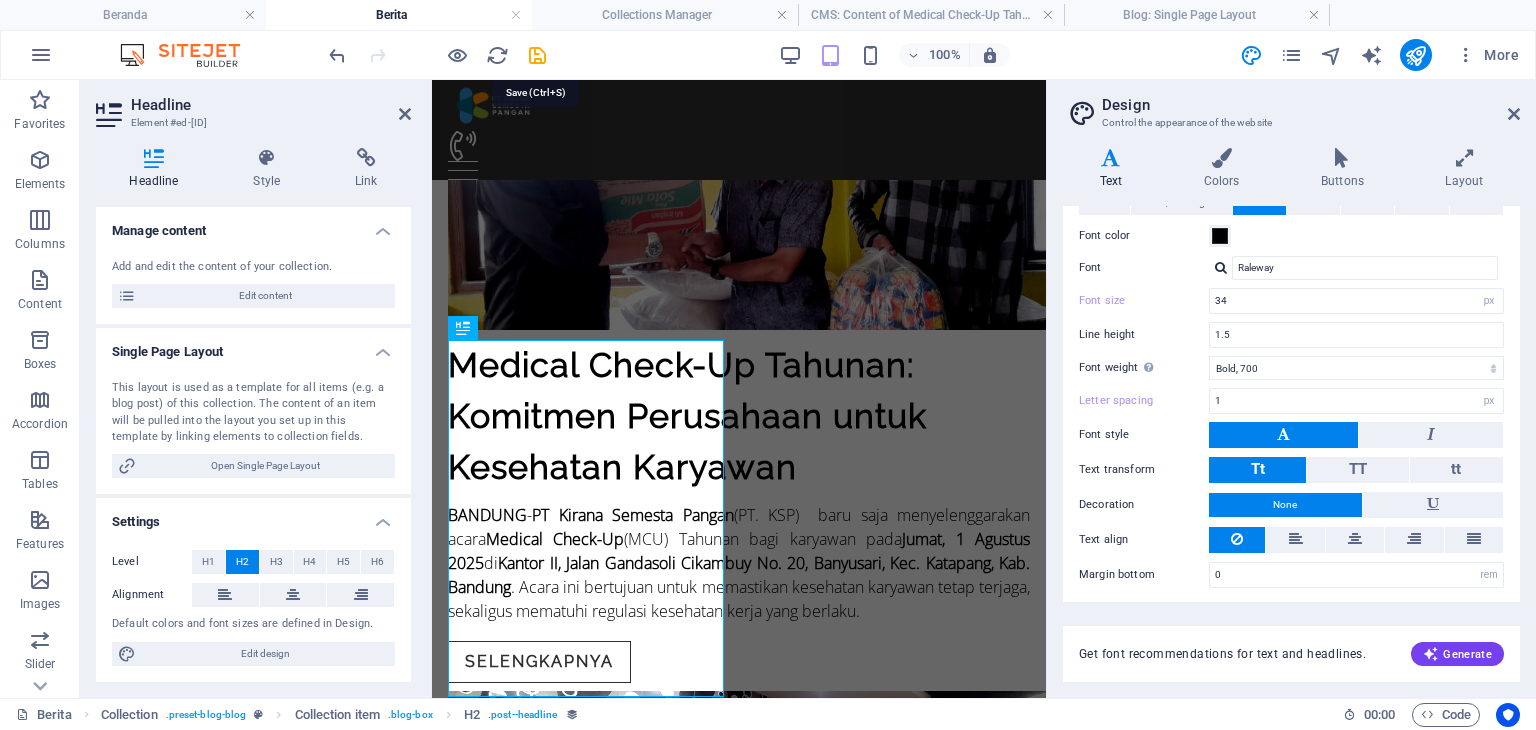 select on "description" 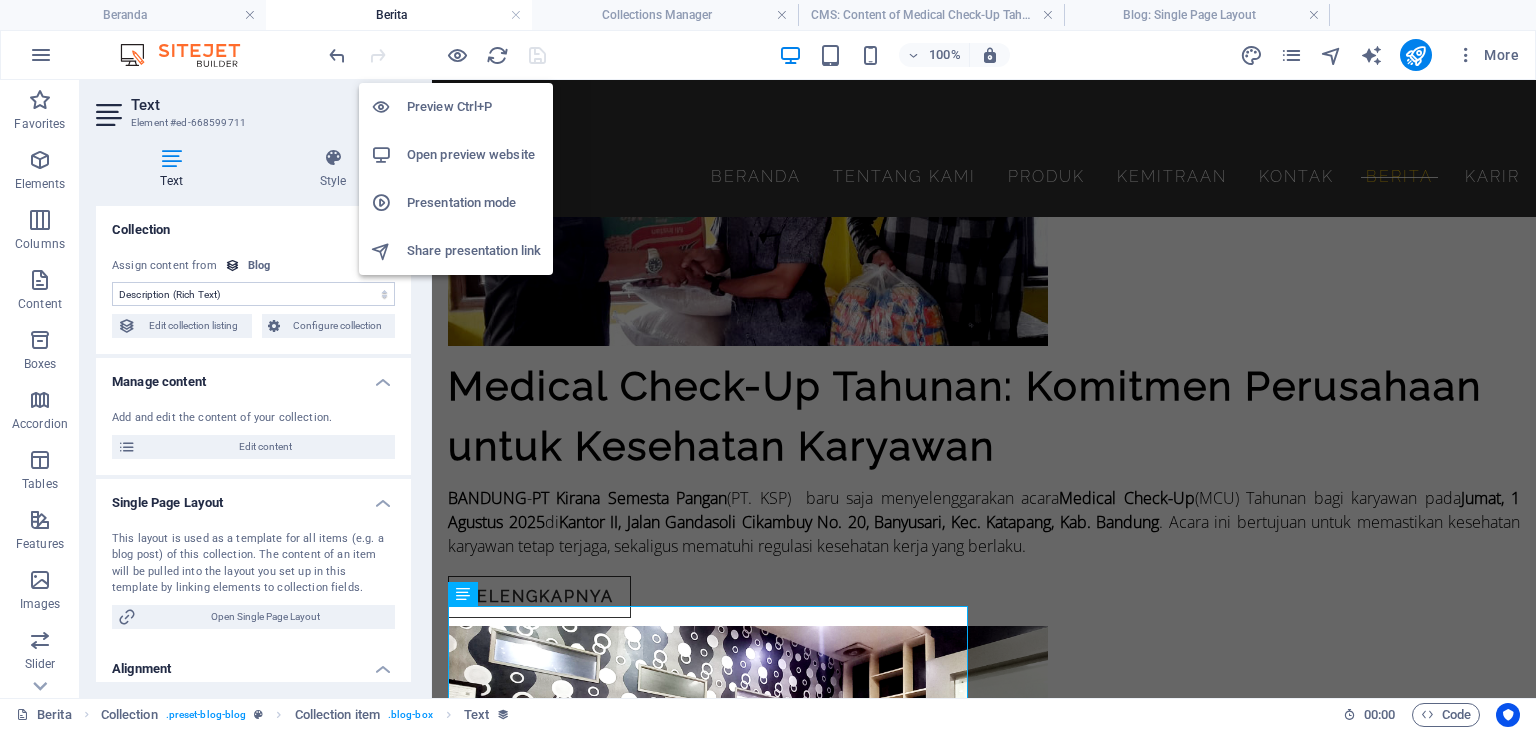 click on "Open preview website" at bounding box center [474, 155] 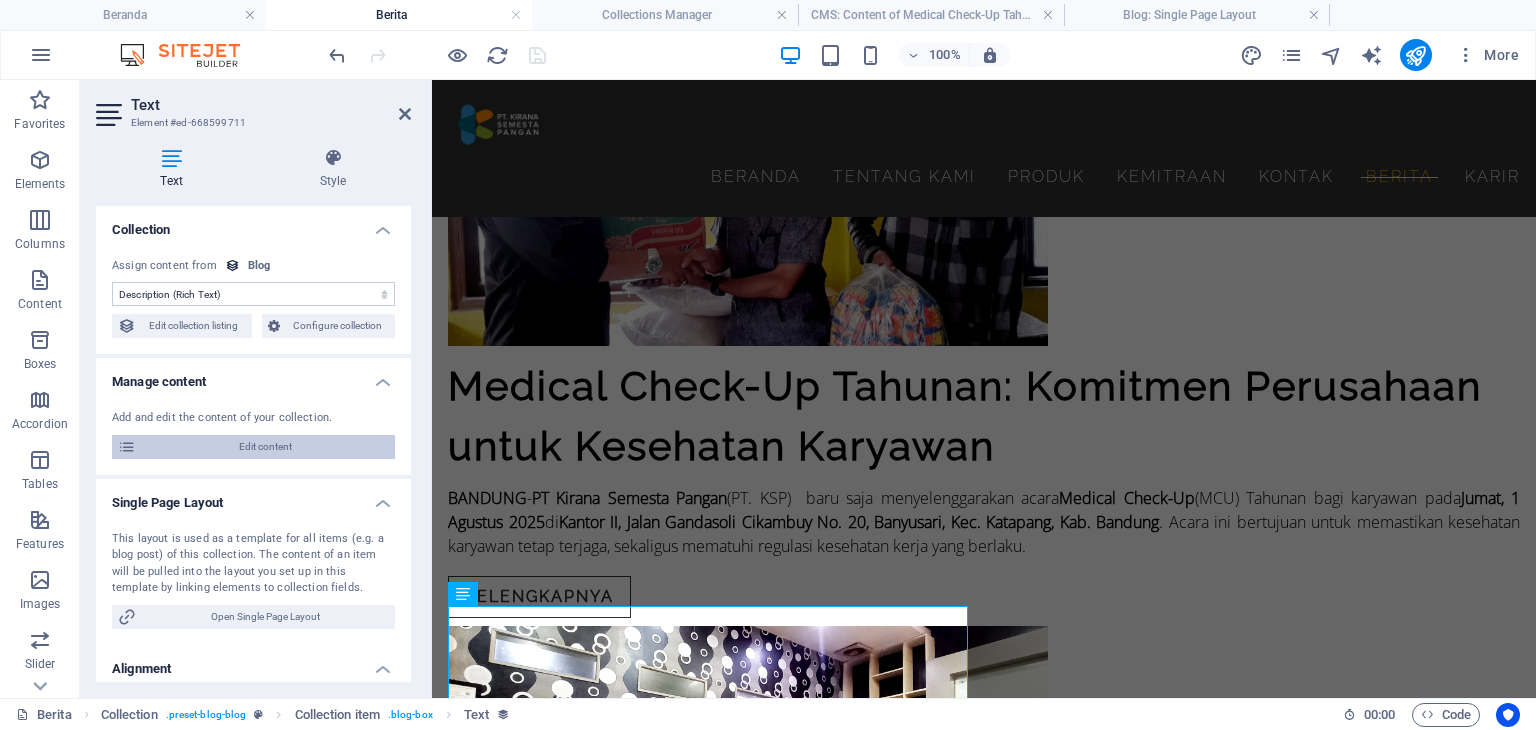 click on "Edit content" at bounding box center (265, 447) 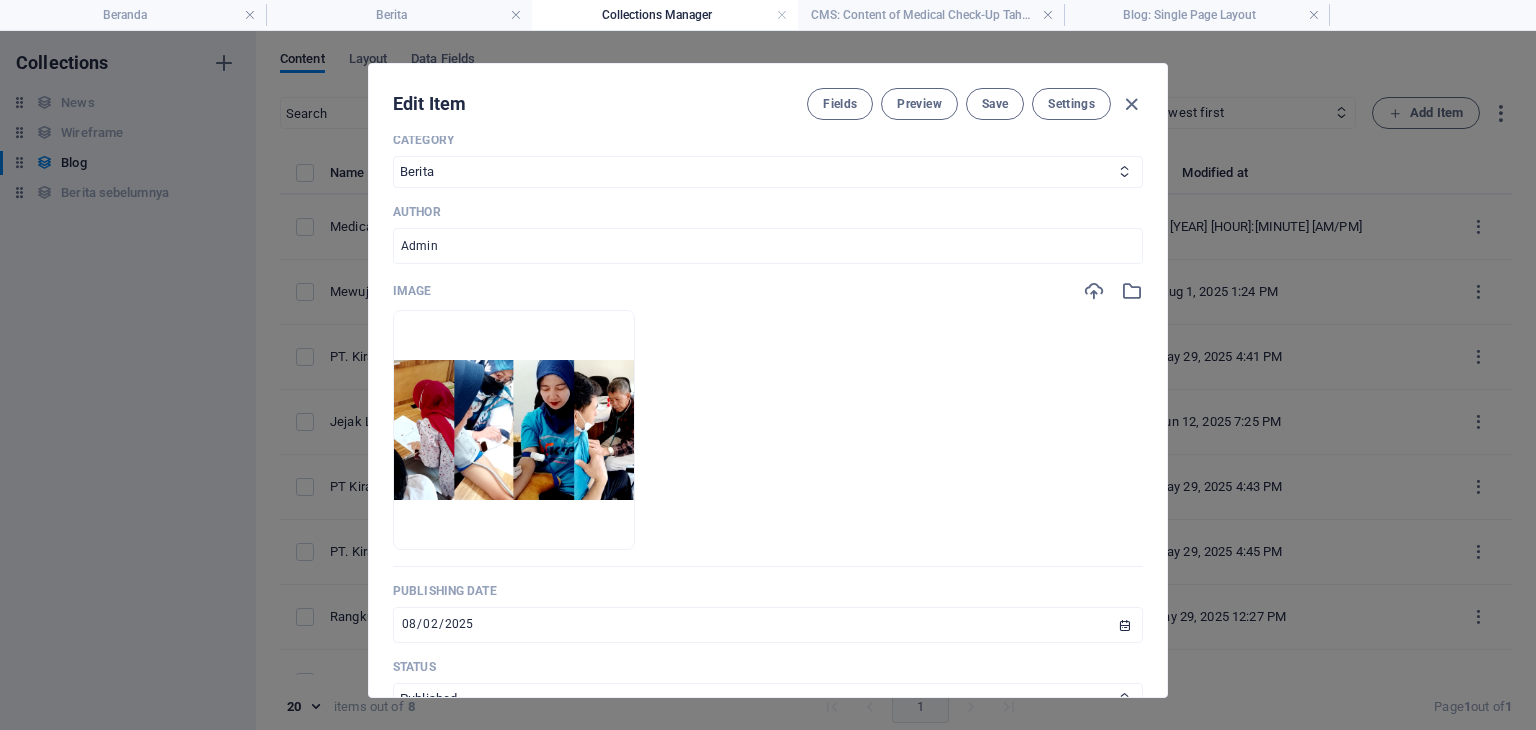 scroll, scrollTop: 0, scrollLeft: 0, axis: both 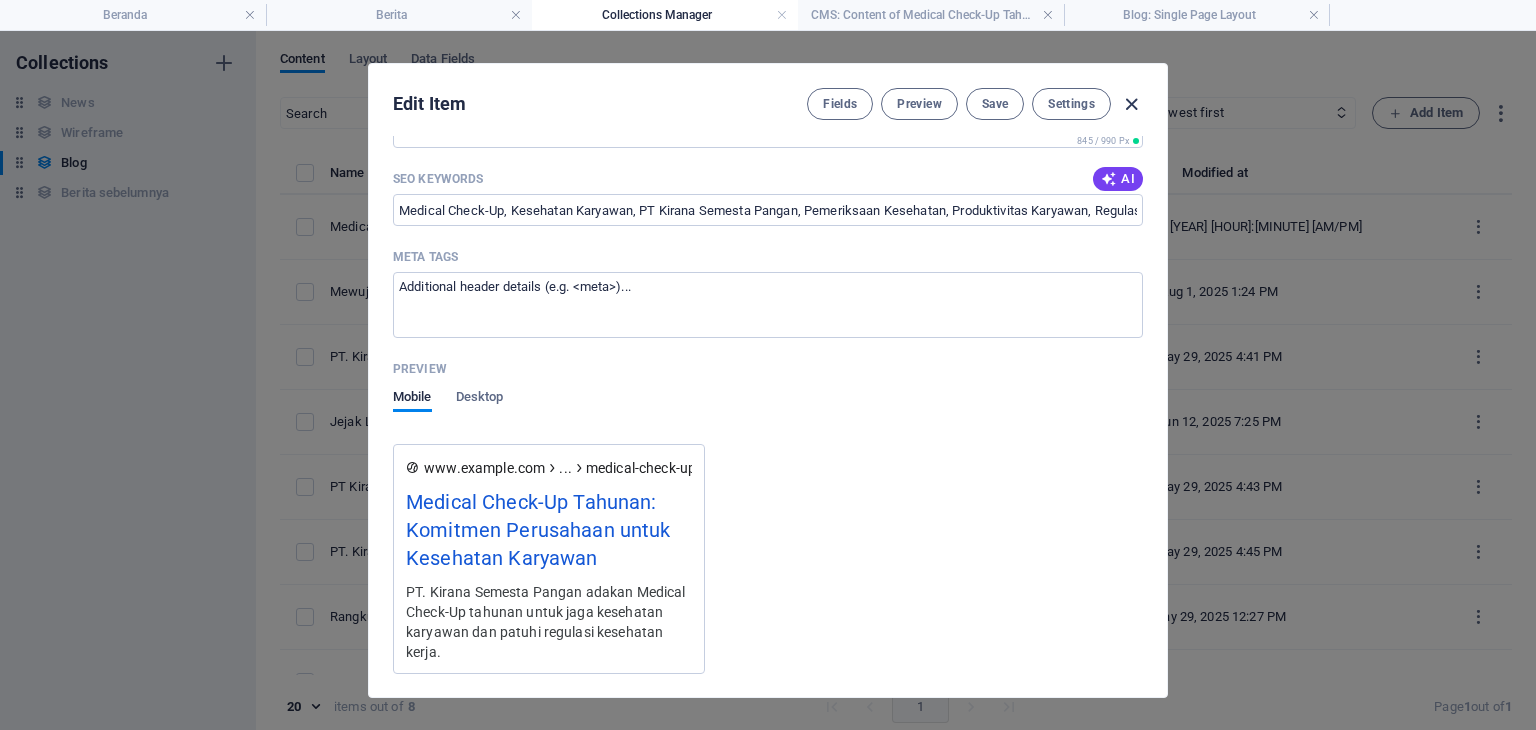 click at bounding box center (1131, 104) 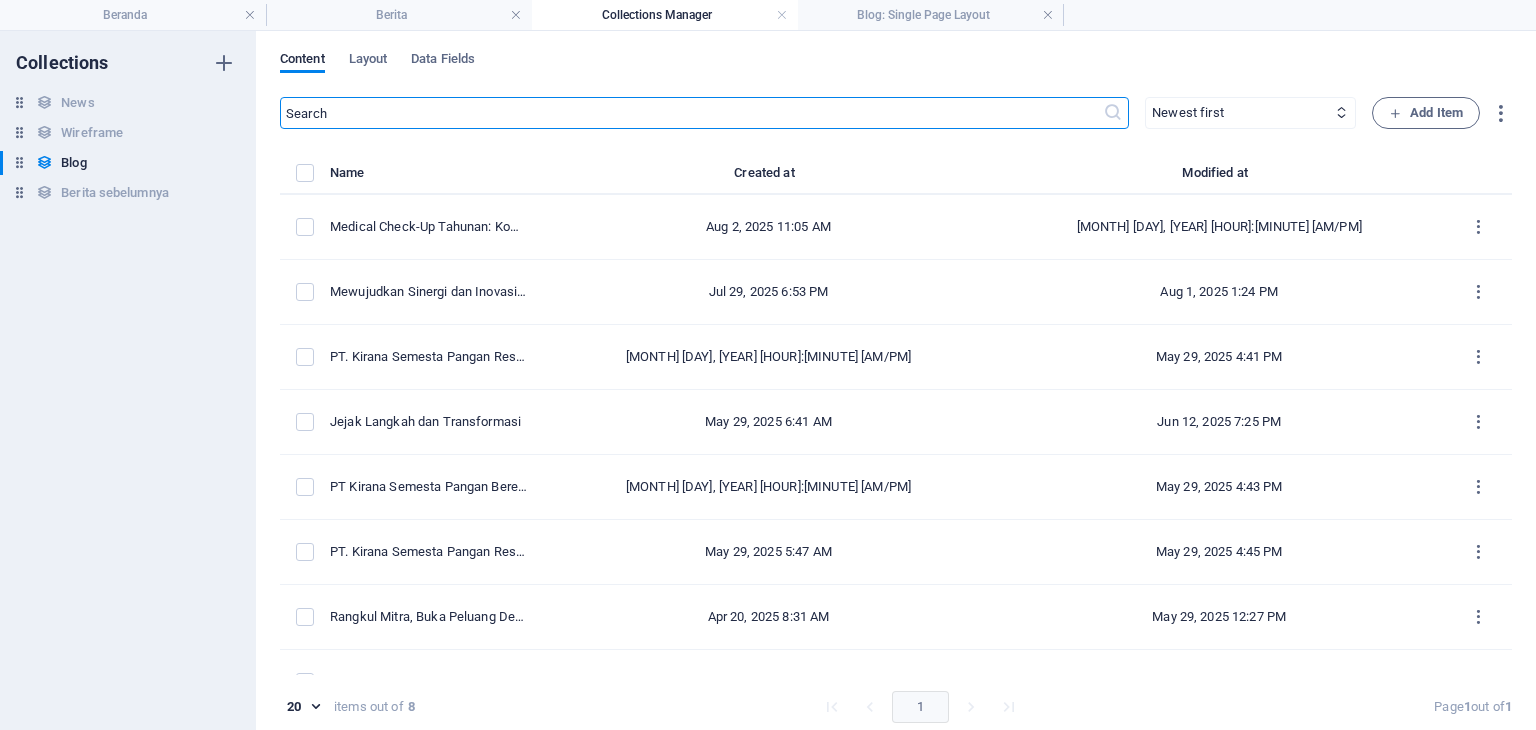 scroll, scrollTop: 0, scrollLeft: 0, axis: both 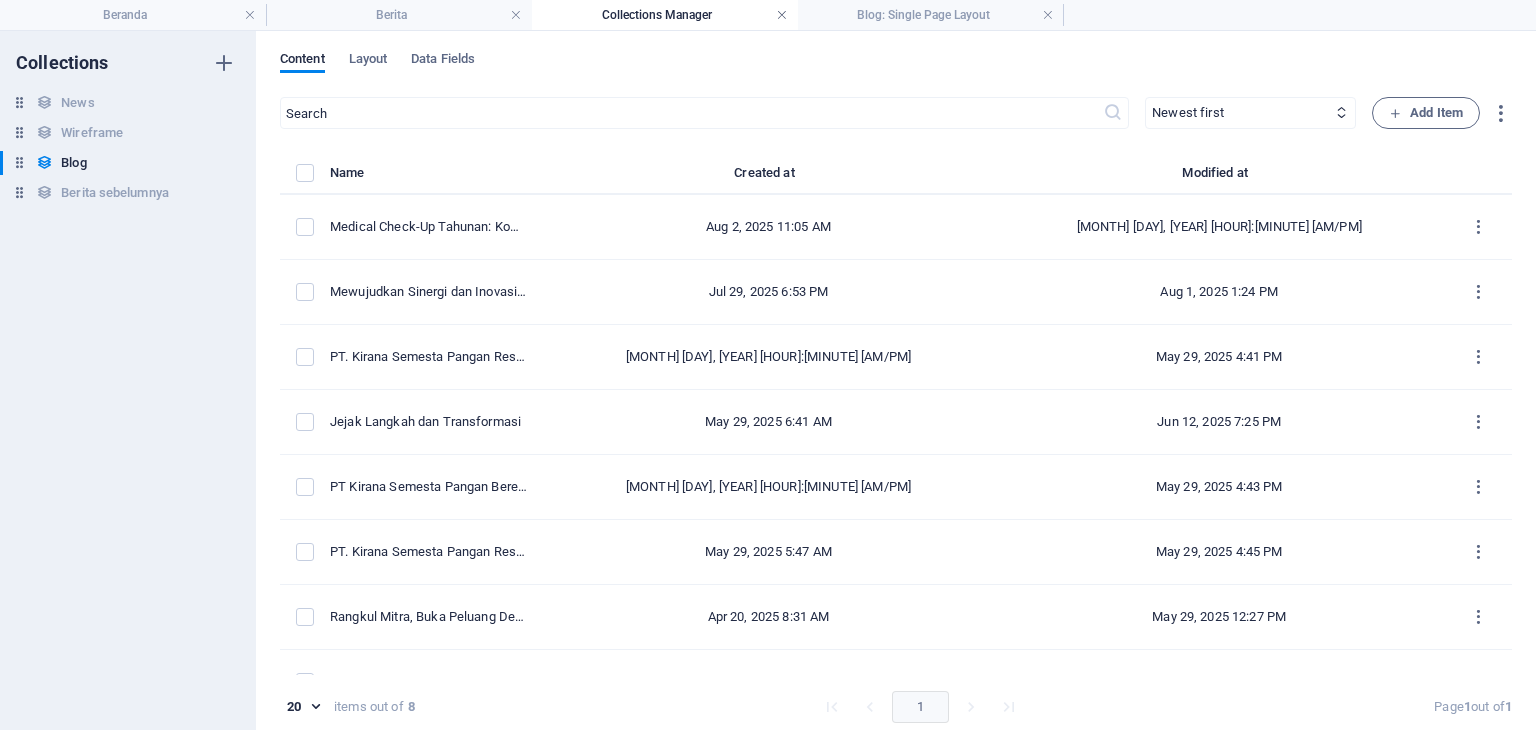 click at bounding box center (782, 15) 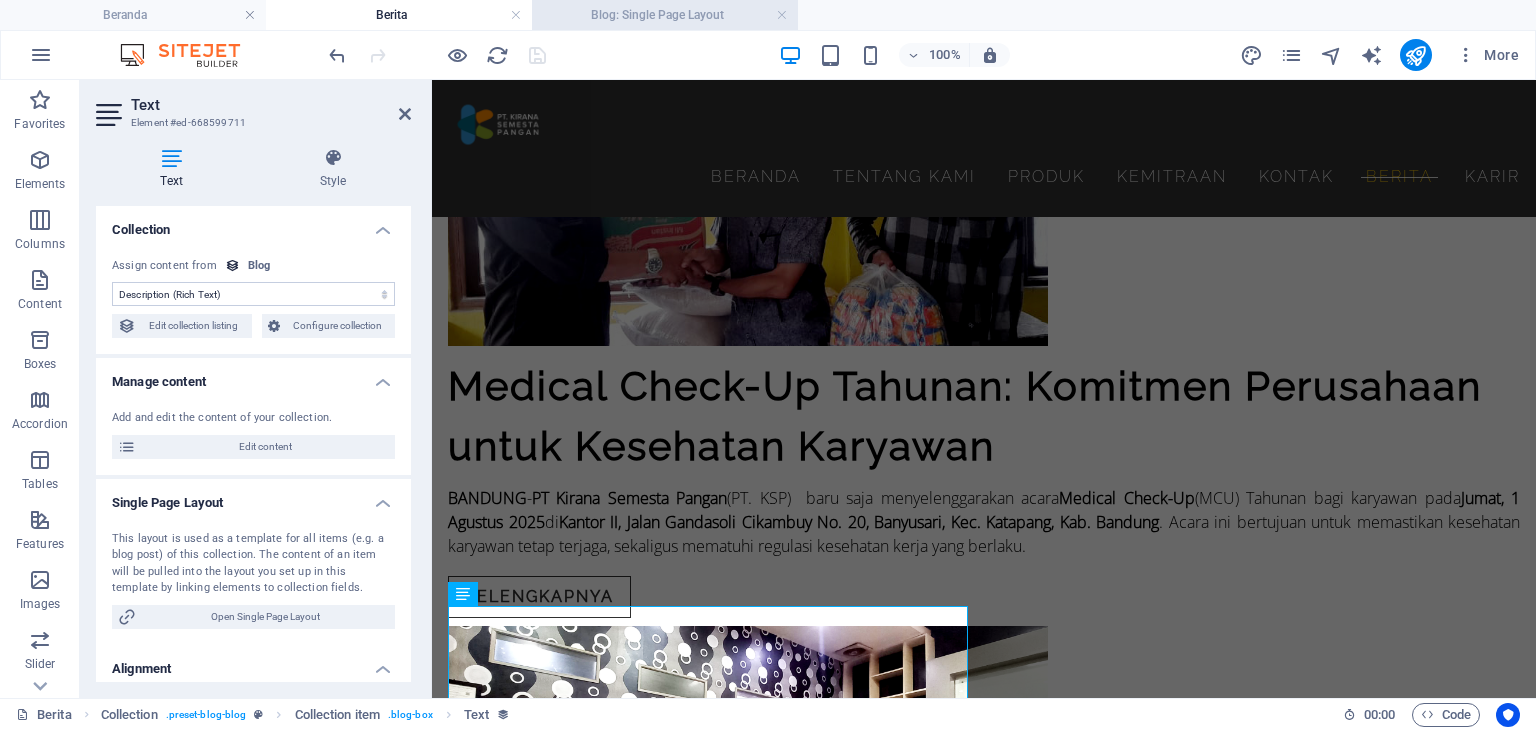 click on "Blog: Single Page Layout" at bounding box center (665, 15) 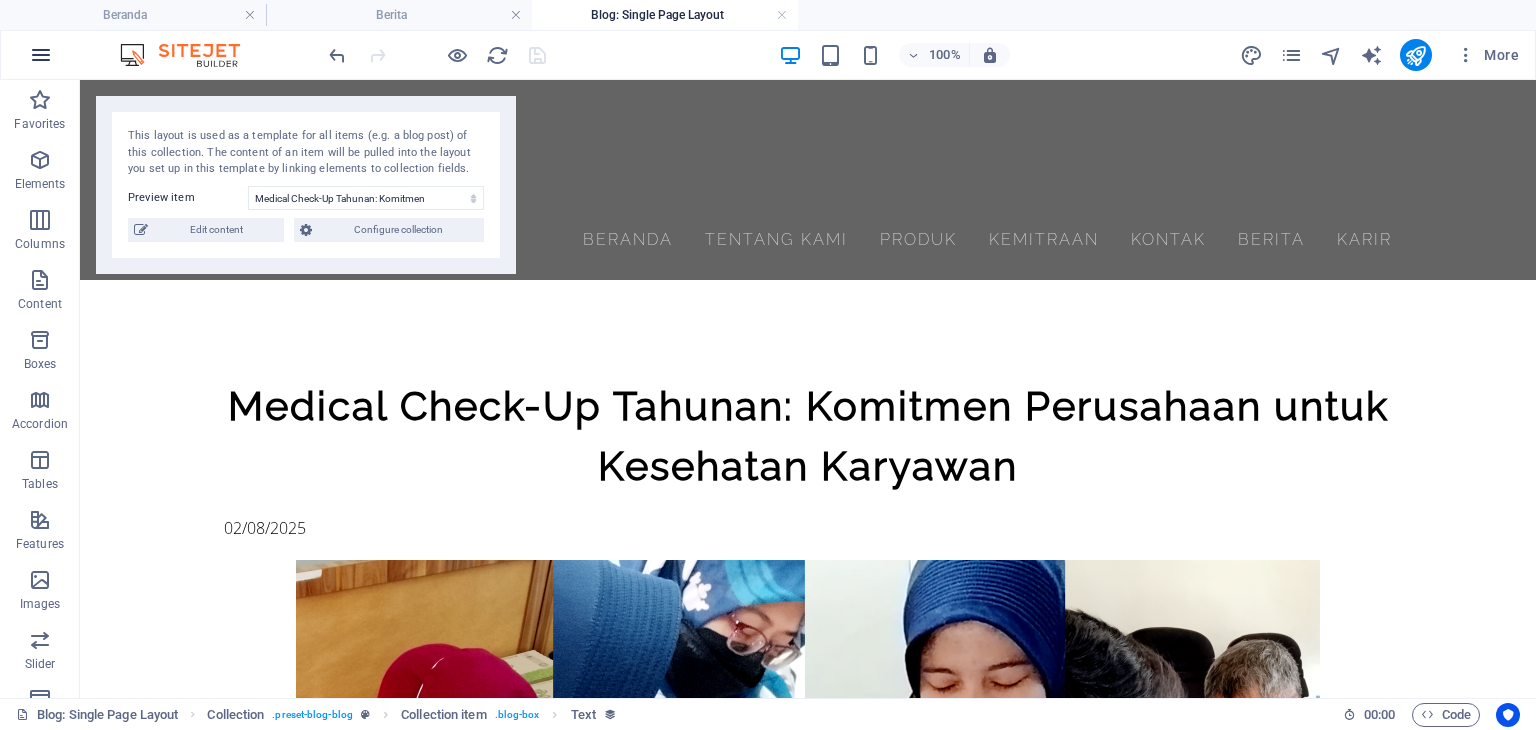 click at bounding box center (41, 55) 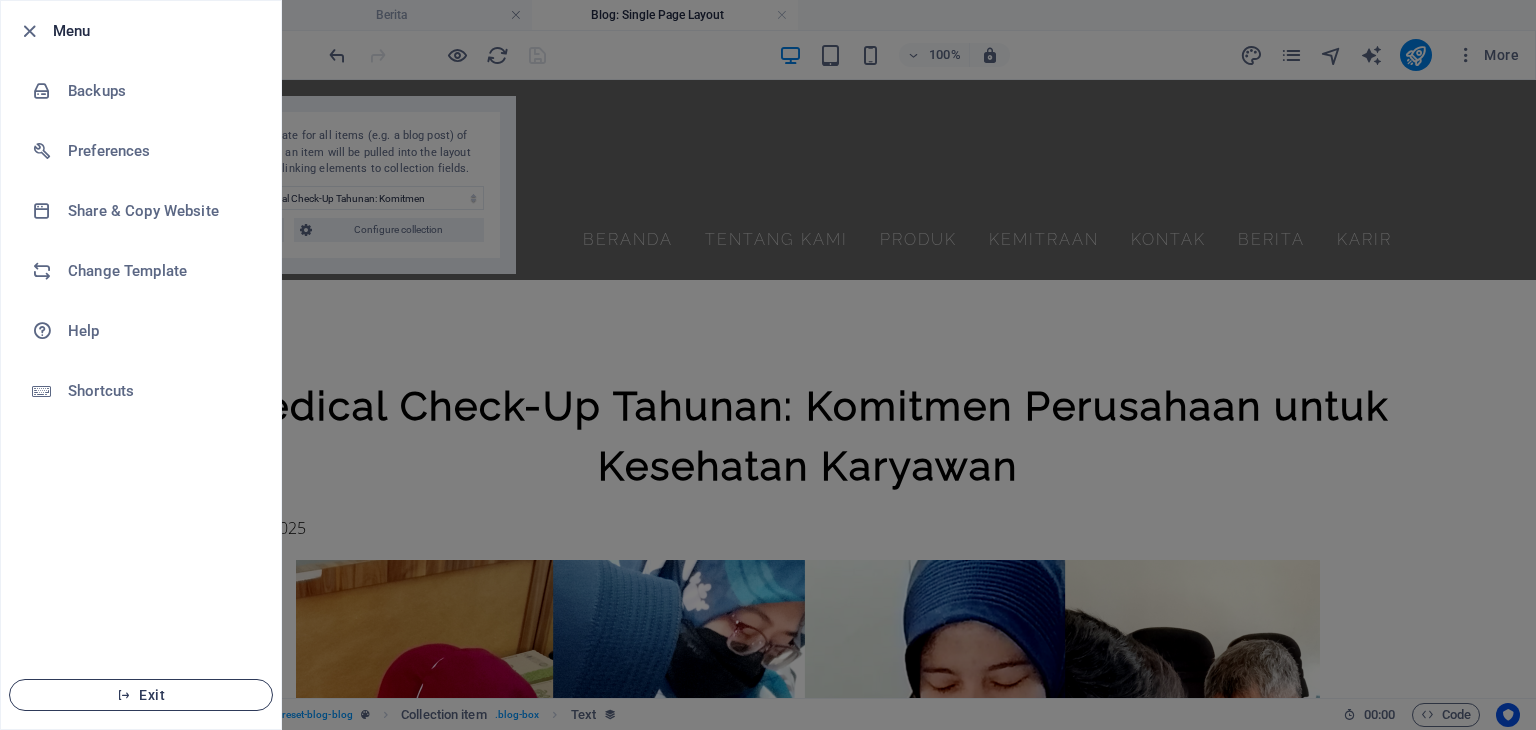 click at bounding box center (124, 695) 